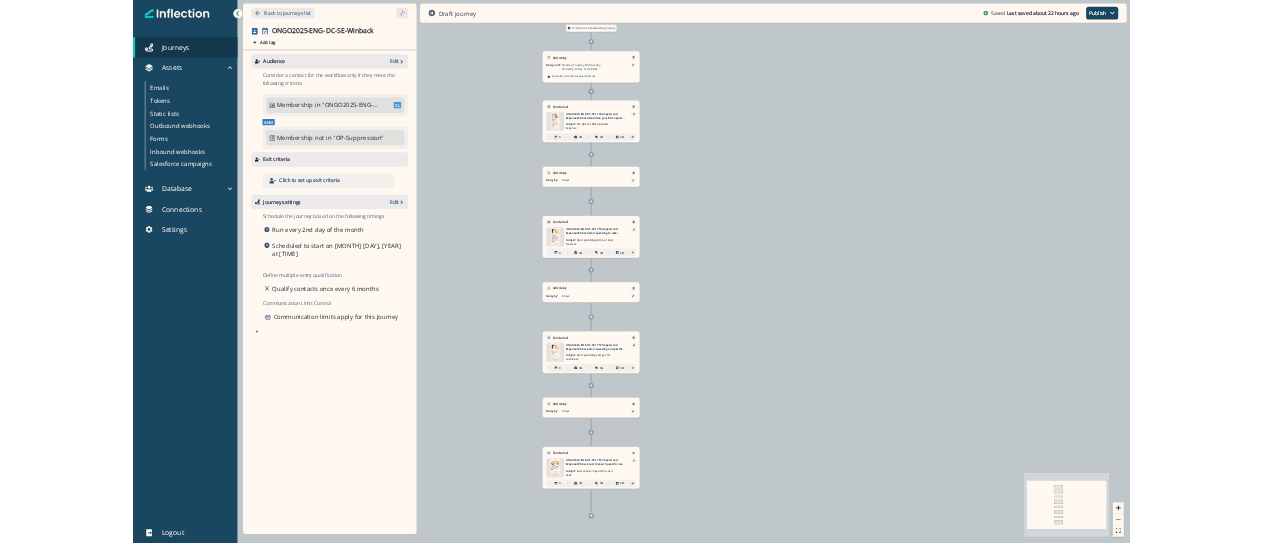 scroll, scrollTop: 0, scrollLeft: 0, axis: both 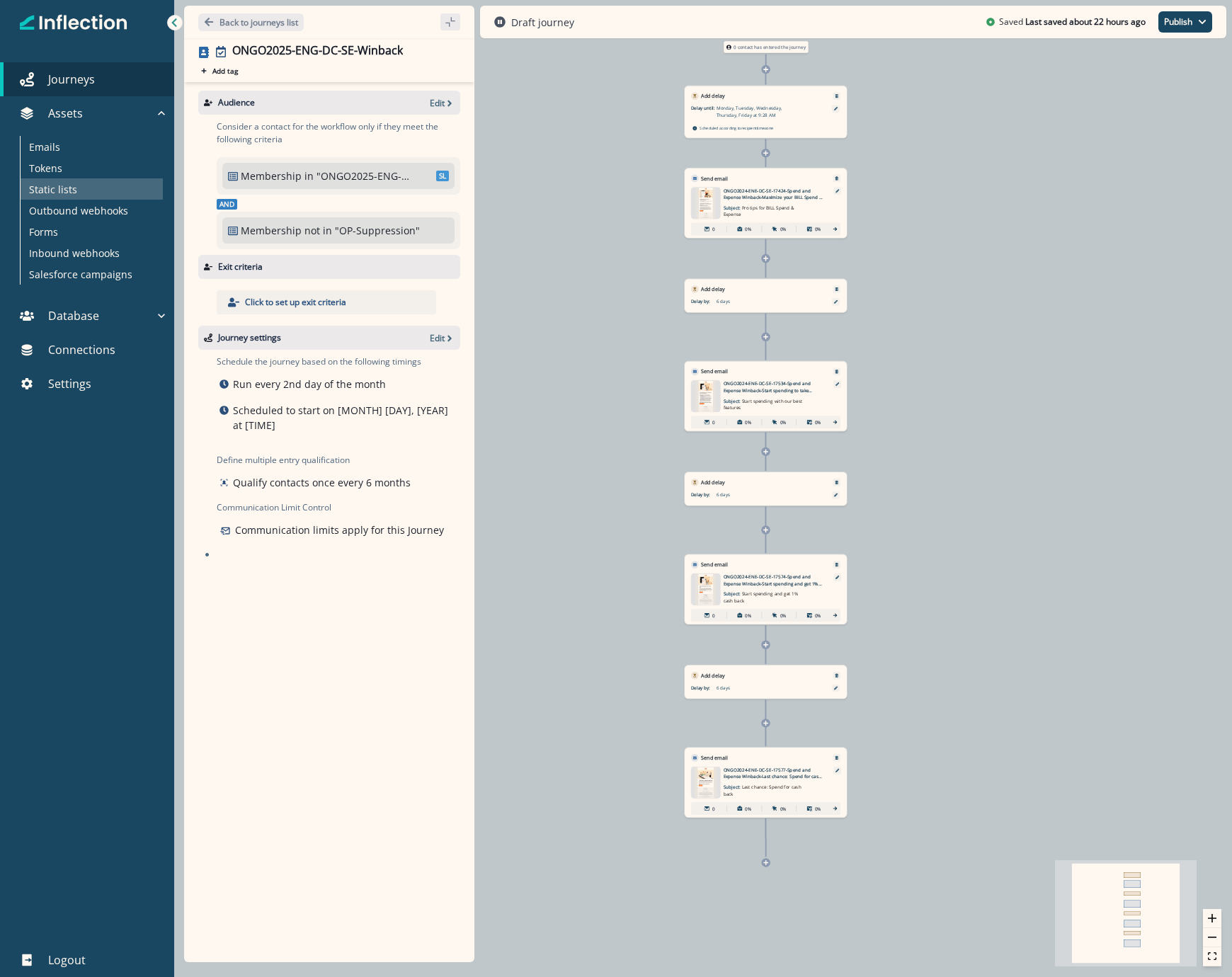 click on "Static lists" at bounding box center (53, 189) 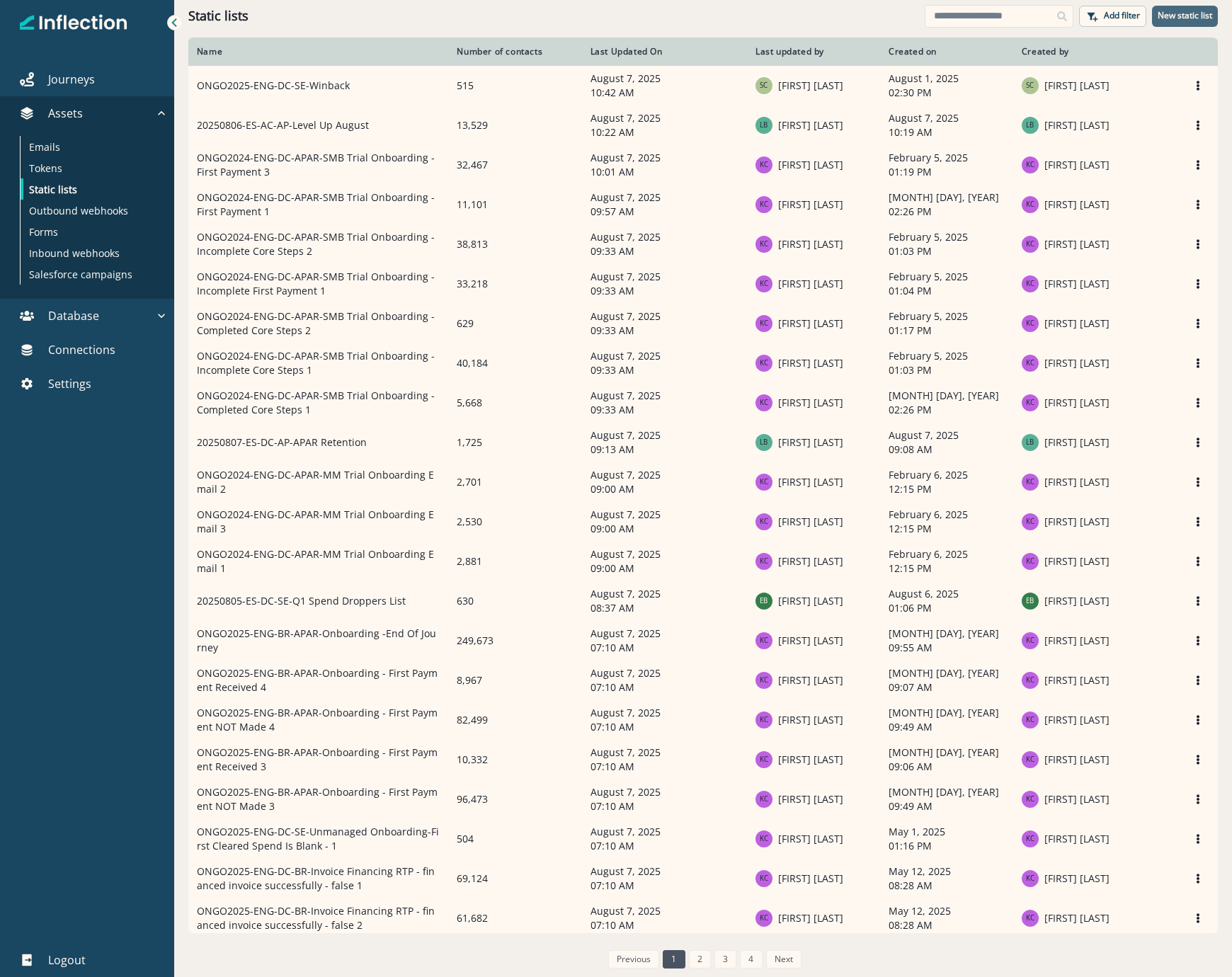 click on "New static list" at bounding box center [1185, 16] 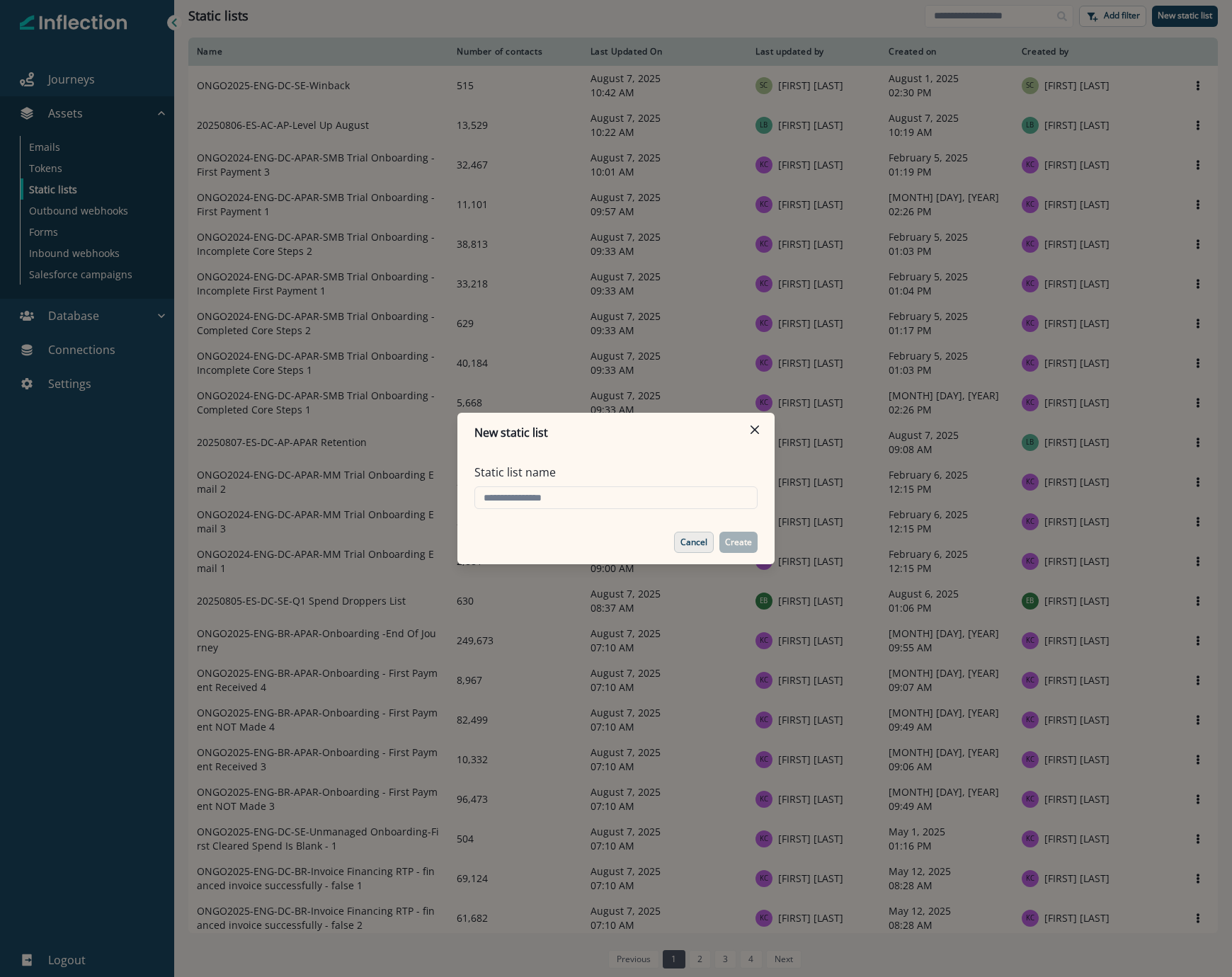 click on "Cancel" at bounding box center [694, 542] 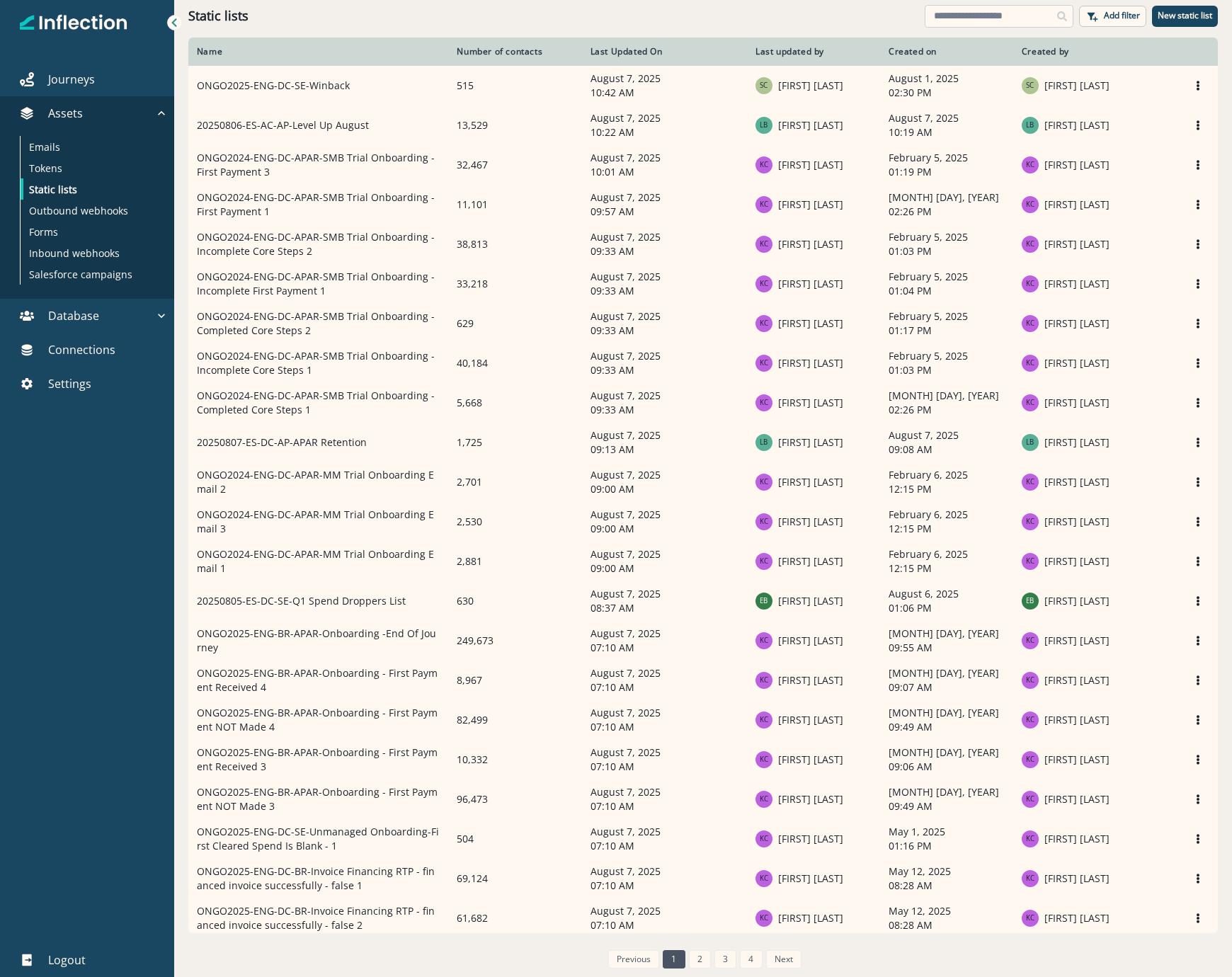 click at bounding box center [999, 16] 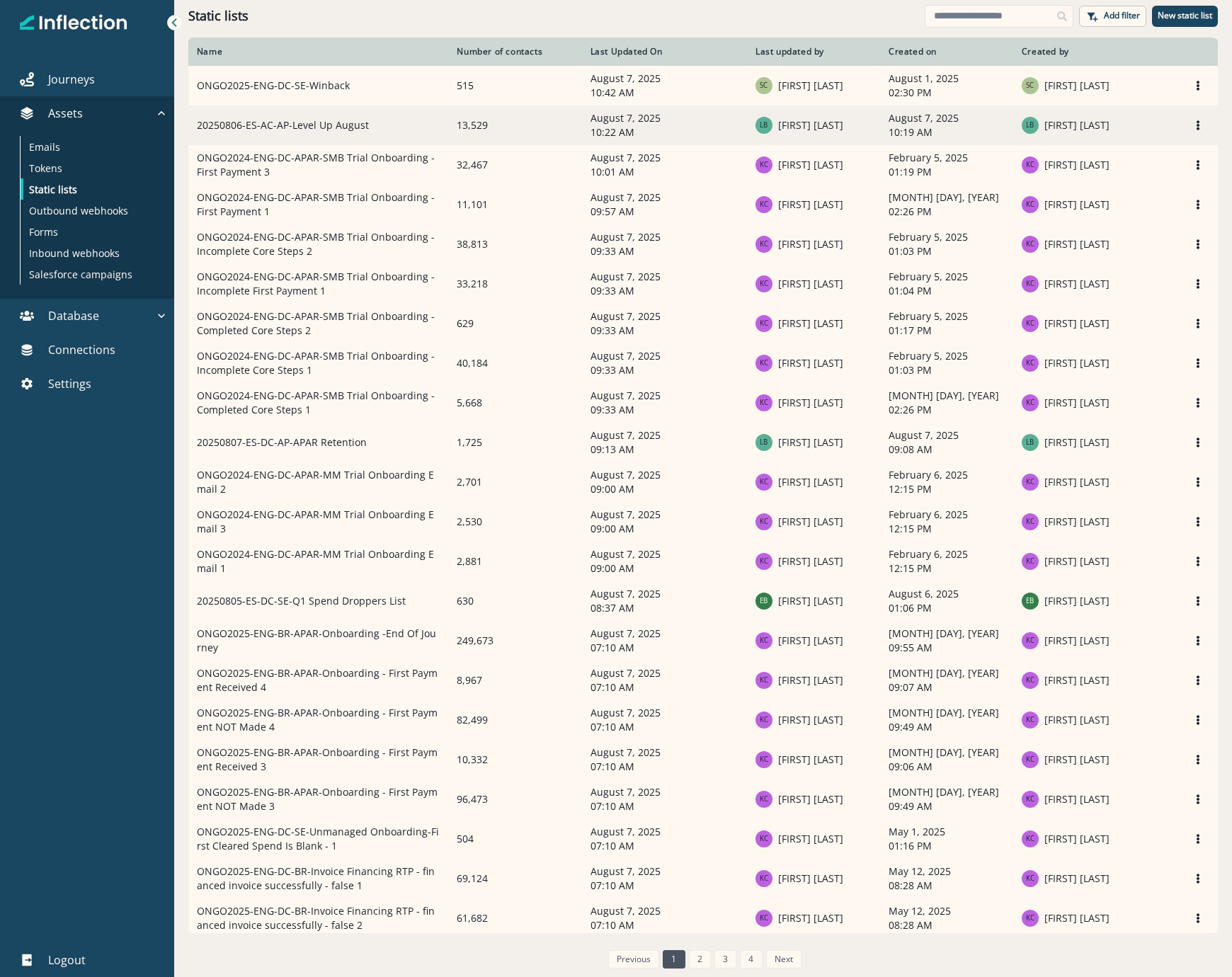 click on "20250806-ES-AC-AP-Level Up August" at bounding box center [319, 125] 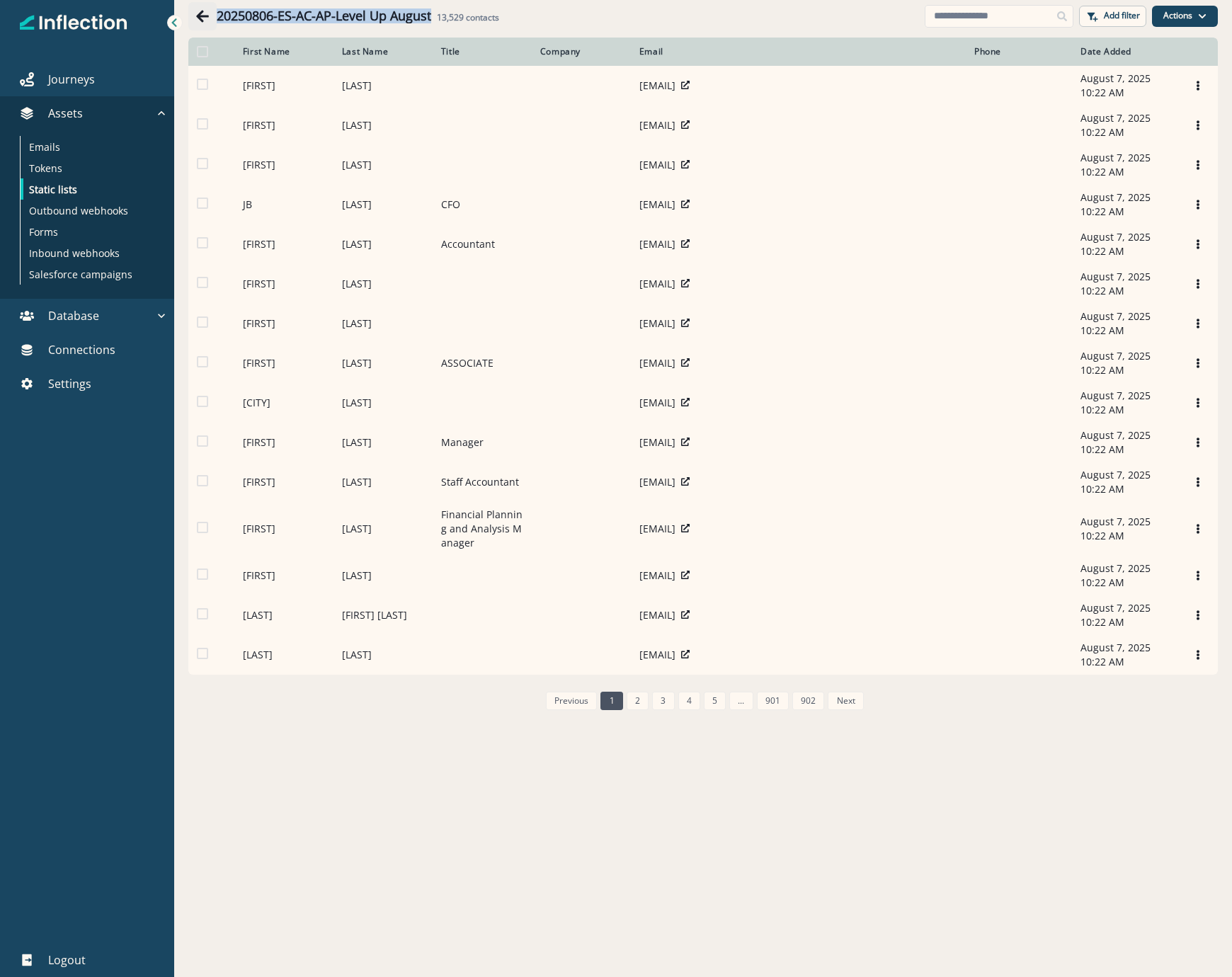 drag, startPoint x: 433, startPoint y: 13, endPoint x: 203, endPoint y: 16, distance: 230.01956 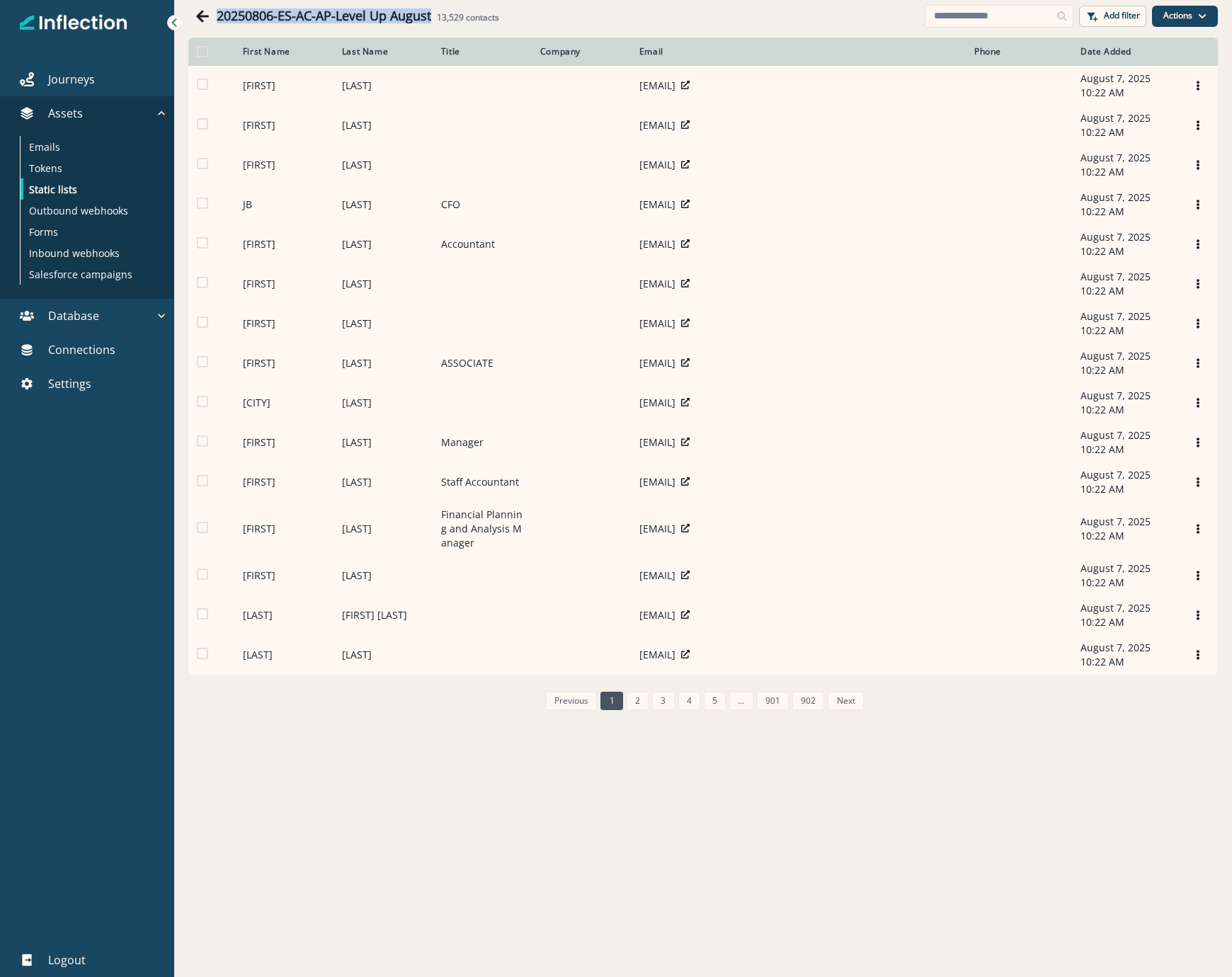 copy on "20250806-ES-AC-AP-Level Up August" 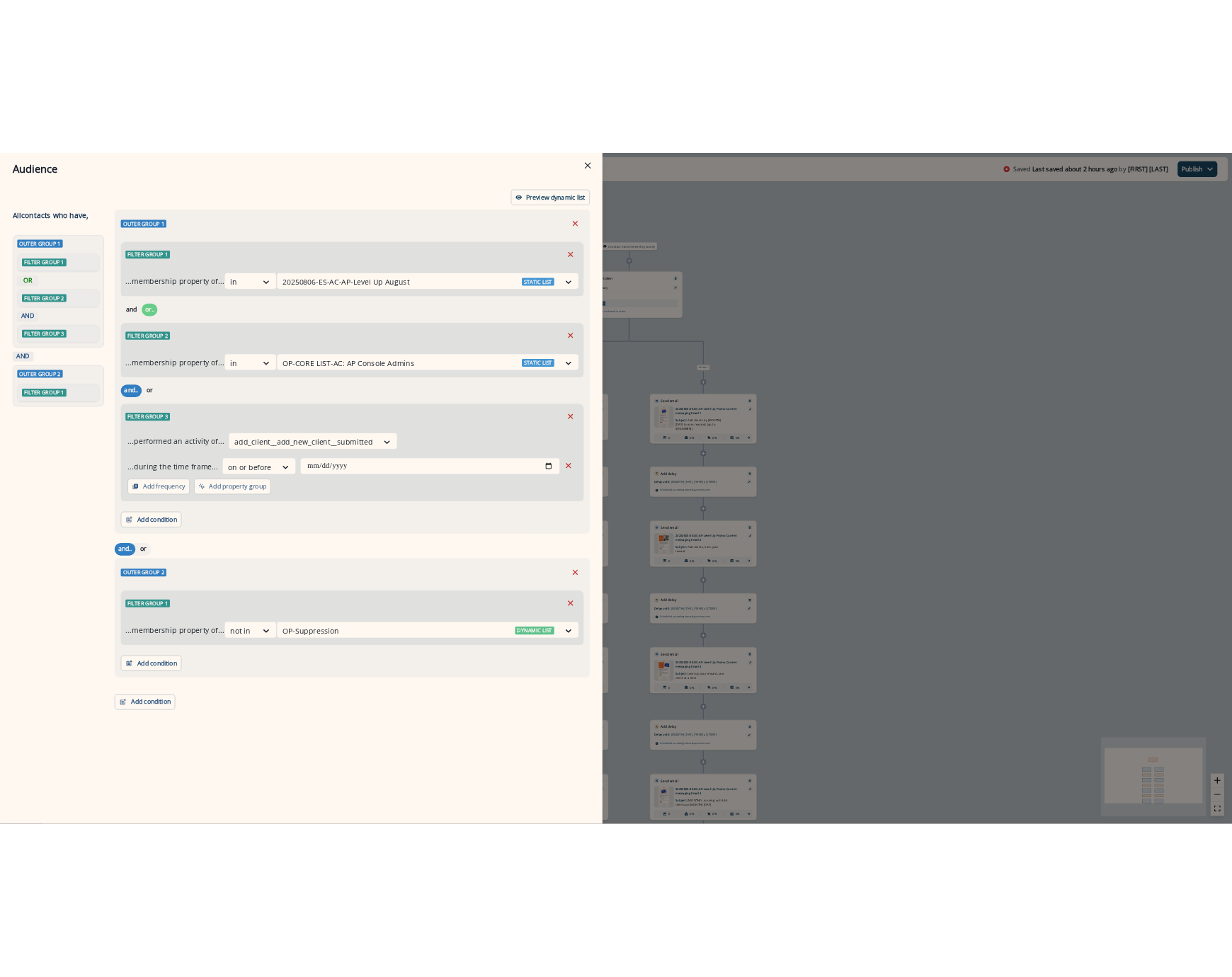 scroll, scrollTop: 0, scrollLeft: 0, axis: both 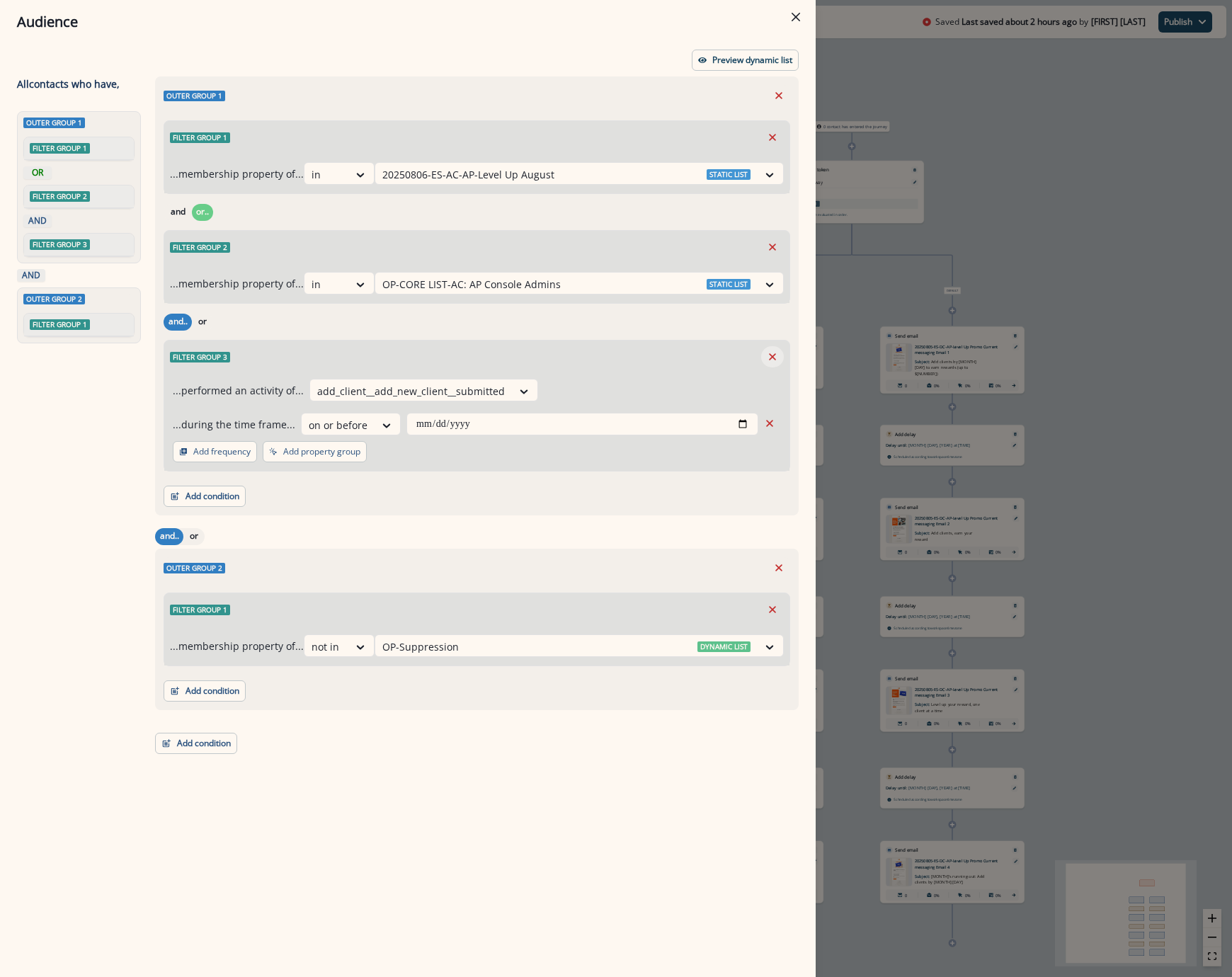 click 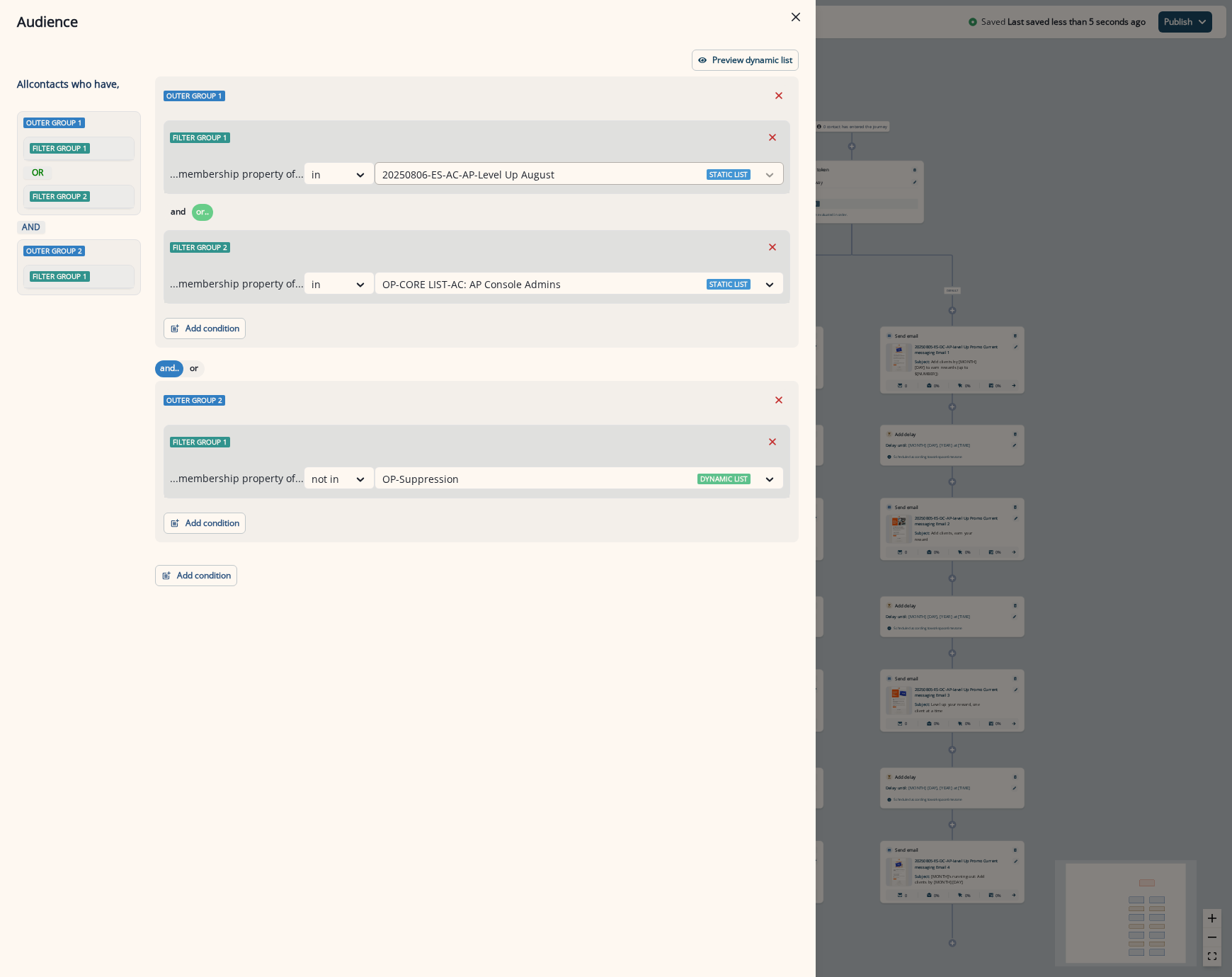 click 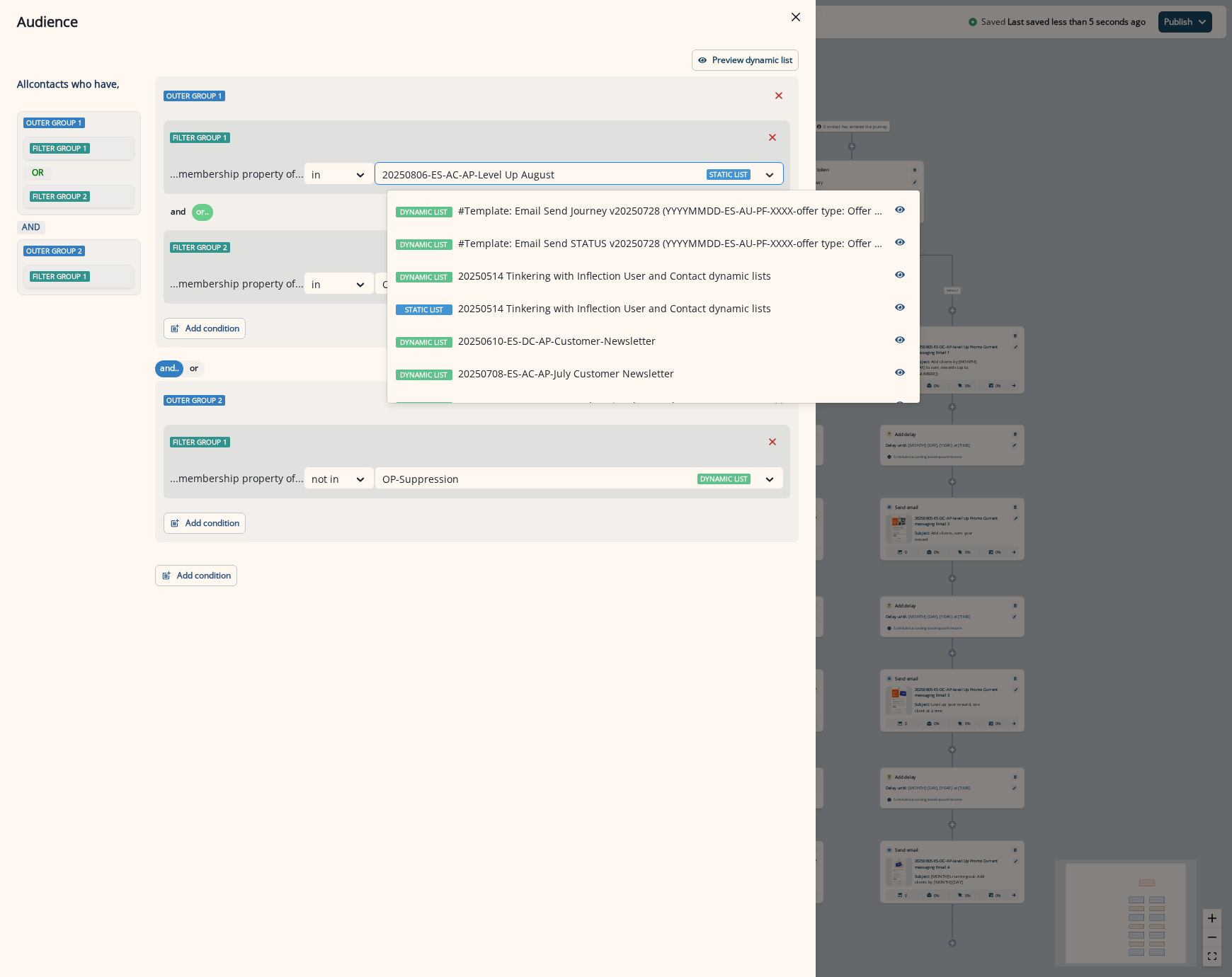 click 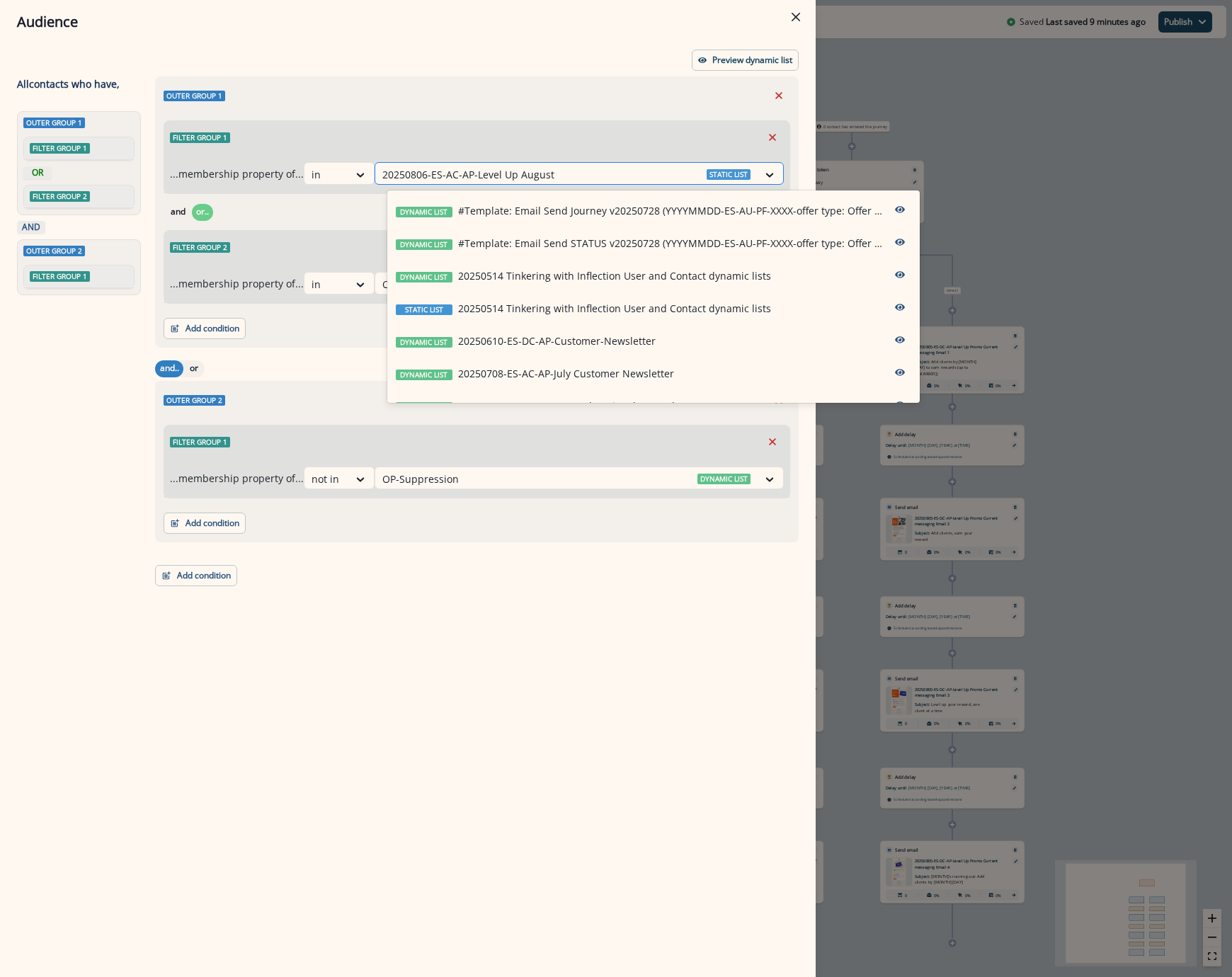 drag, startPoint x: 568, startPoint y: 172, endPoint x: 462, endPoint y: 168, distance: 106.07544 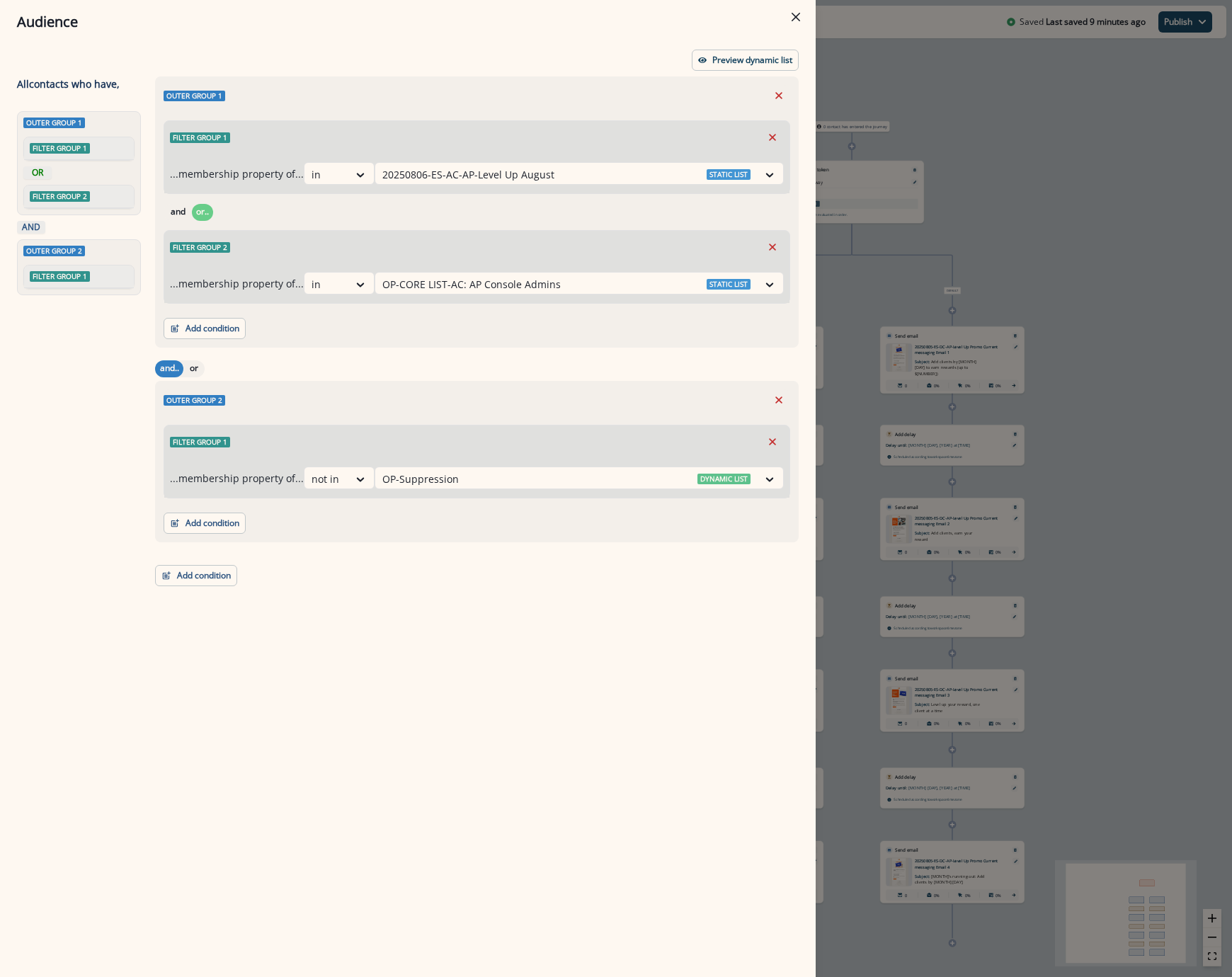 click on "Audience Preview dynamic list All  contact s who have, Outer group 1 Filter group 1 OR Filter group 2 AND Outer group 2 Filter group 1 Outer group 1 Filter group 1 ...membership property of... in [YEAR][MONTH][DAY]-ES-AC-AP-Level Up [MONTH] Static list and or.. Filter group 2 ...membership property of... in OP-CORE LIST-AC: AP Console Admins Static list Add condition Contact properties A person property Performed a product event Performed a marketing activity Performed a web activity List membership Salesforce campaign membership and.. or Outer group 2 Filter group 1 ...membership property of... not in OP-Suppression Dynamic list Add condition Contact properties A person property Performed a product event Performed a marketing activity Performed a web activity List membership Salesforce campaign membership Add condition Contact properties A person property Performed a product event Performed a marketing activity Performed a web activity List membership Salesforce campaign membership Grouped properties Account members" at bounding box center [616, 488] 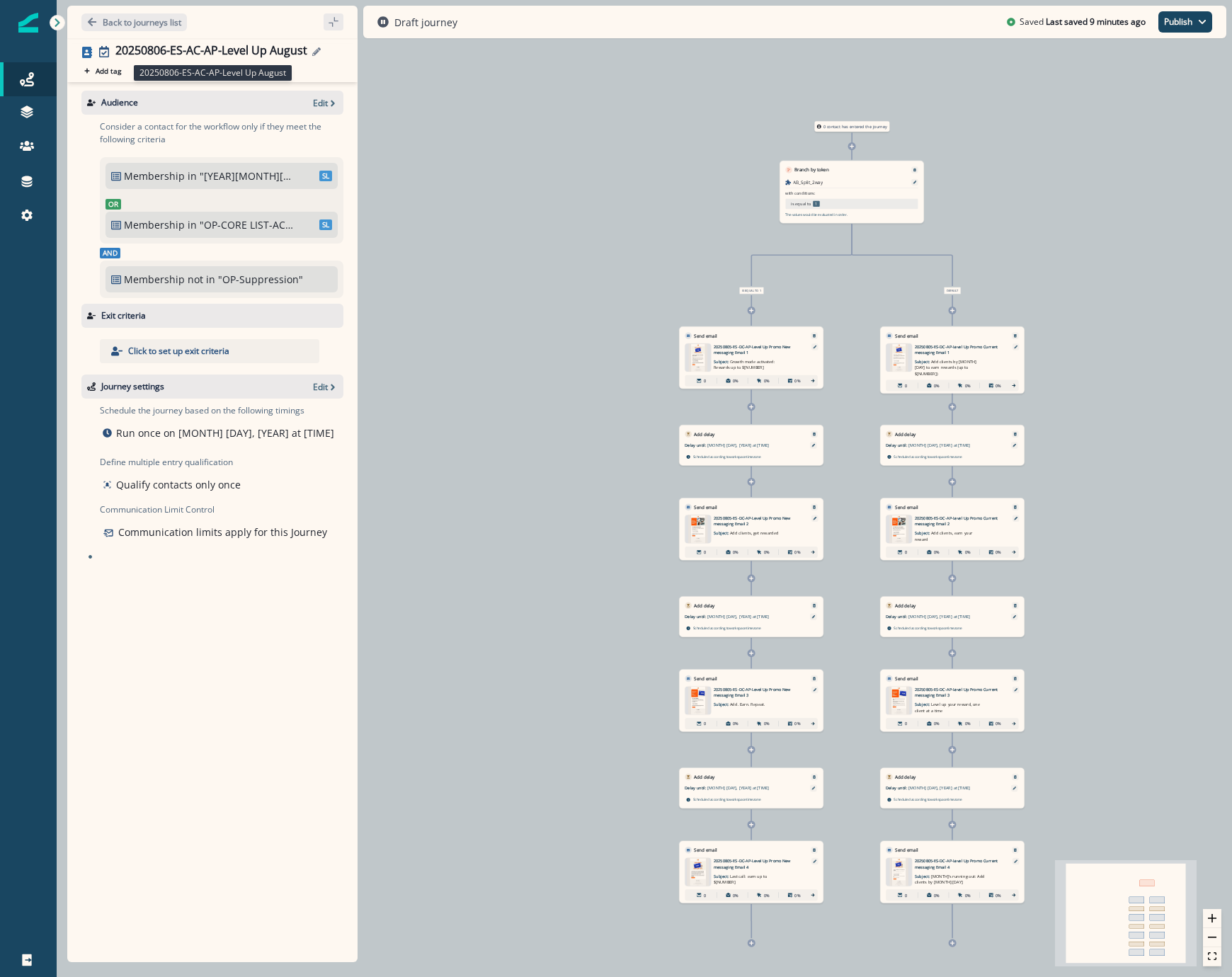 click on "20250806-ES-AC-AP-Level Up August" at bounding box center (211, 52) 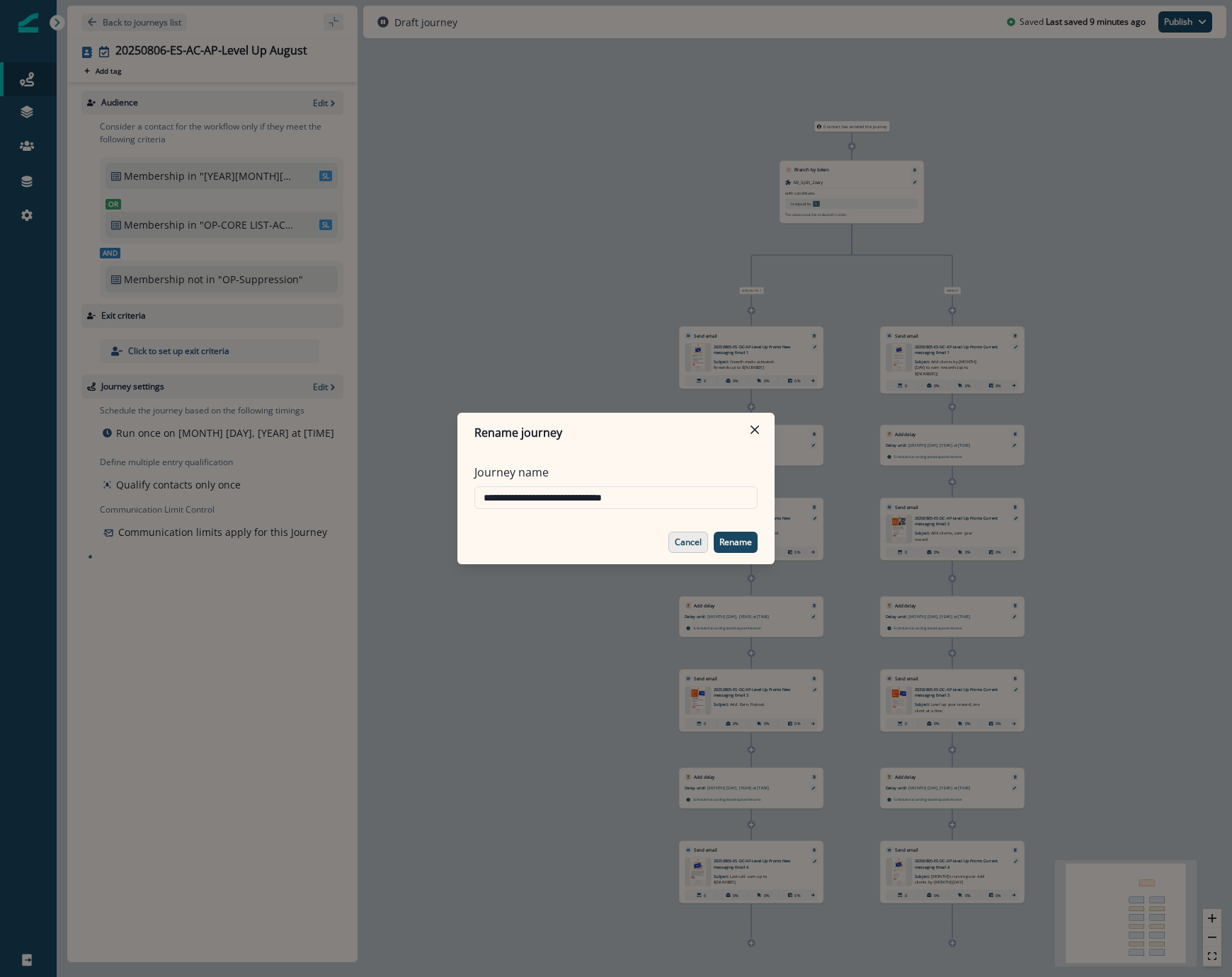 click on "Cancel" at bounding box center [688, 542] 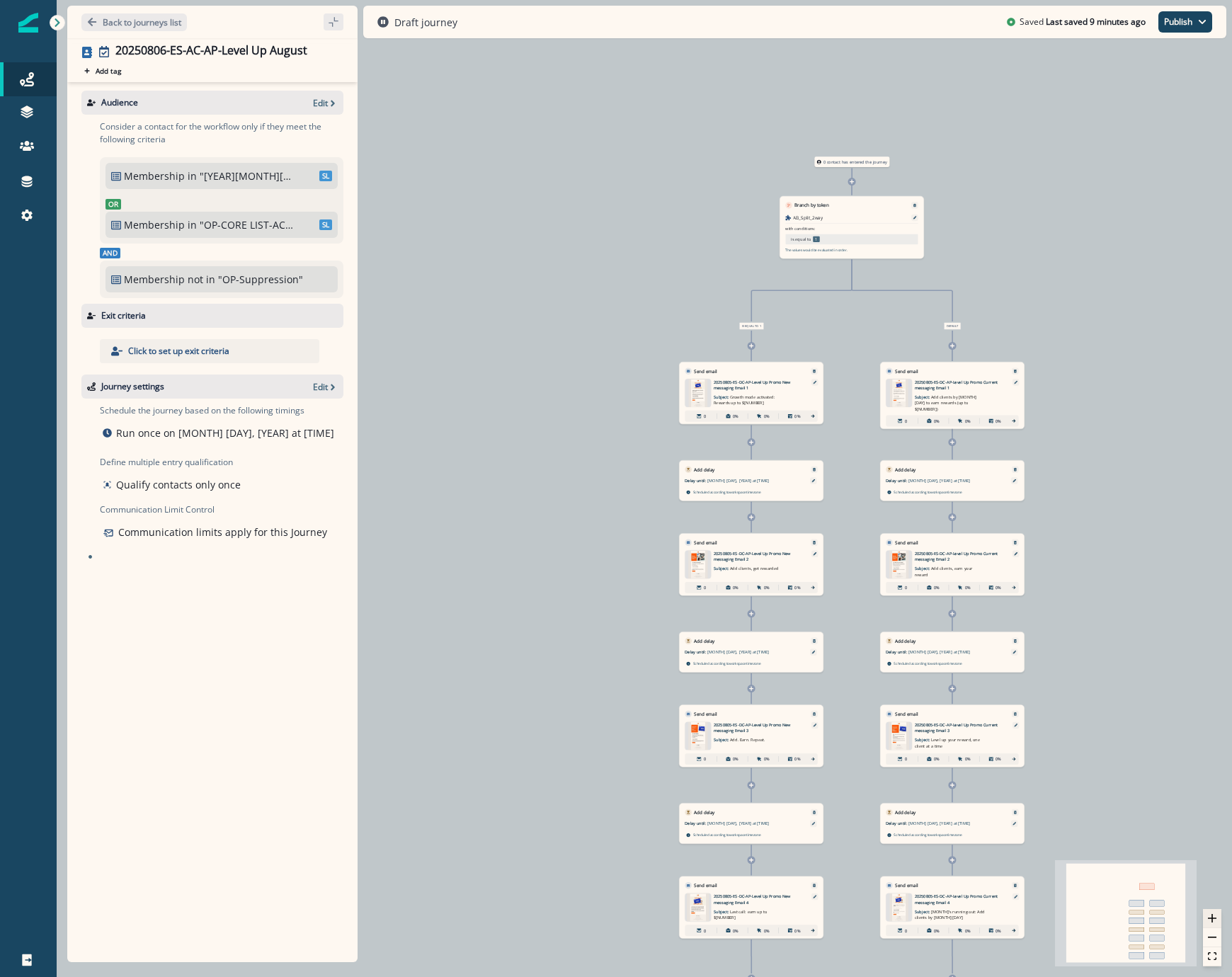 click at bounding box center [1212, 918] 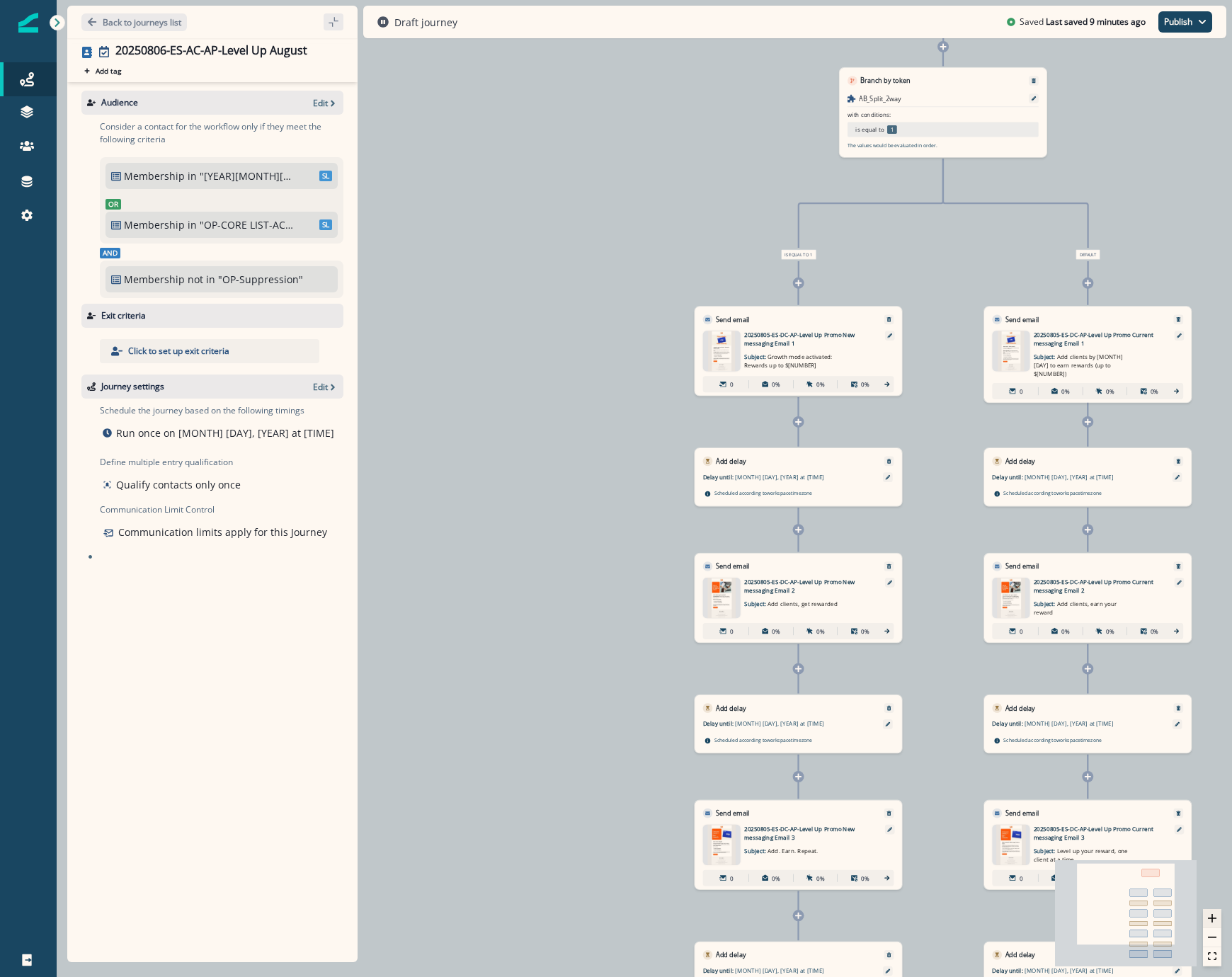 click at bounding box center (1212, 918) 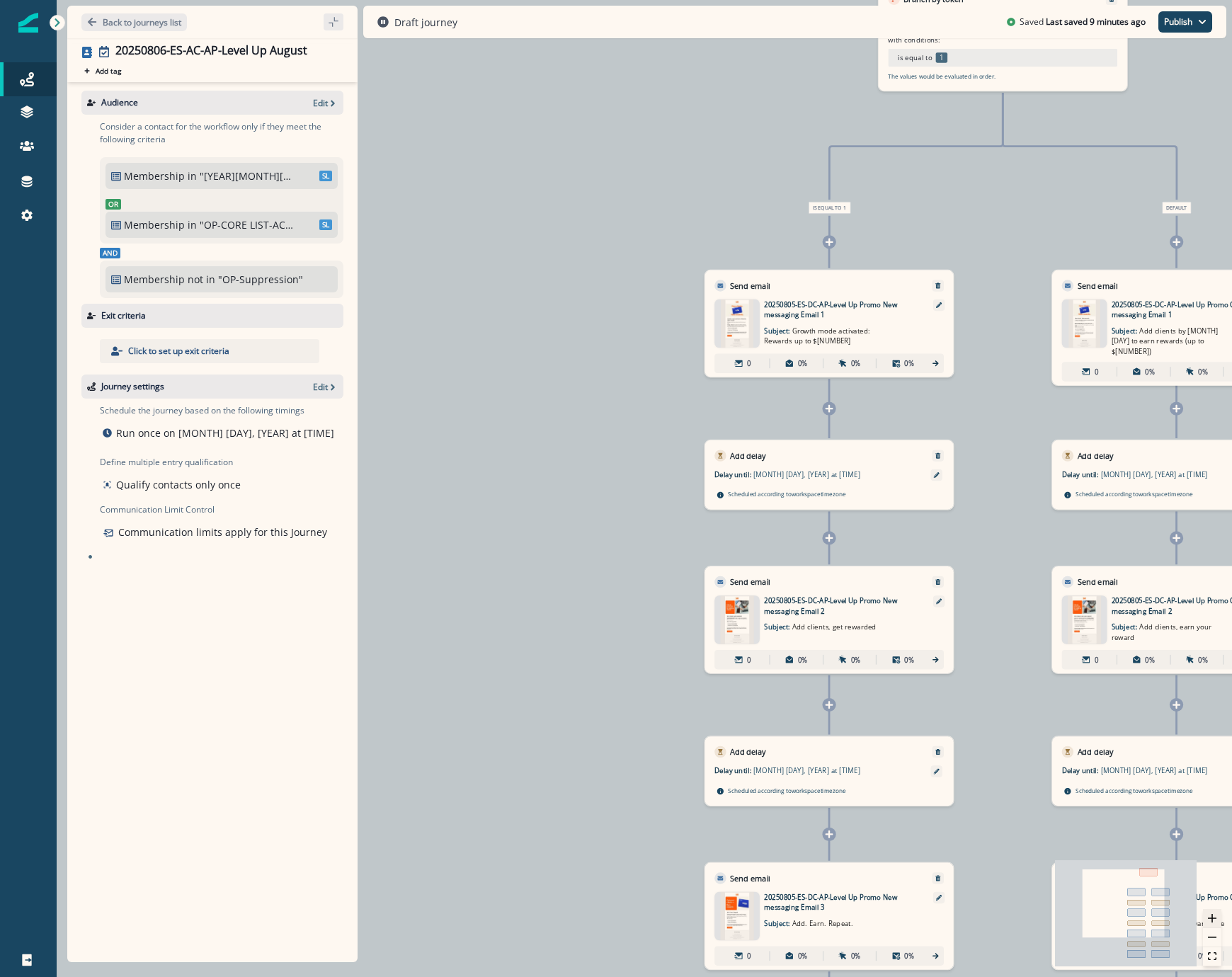 click at bounding box center (1212, 918) 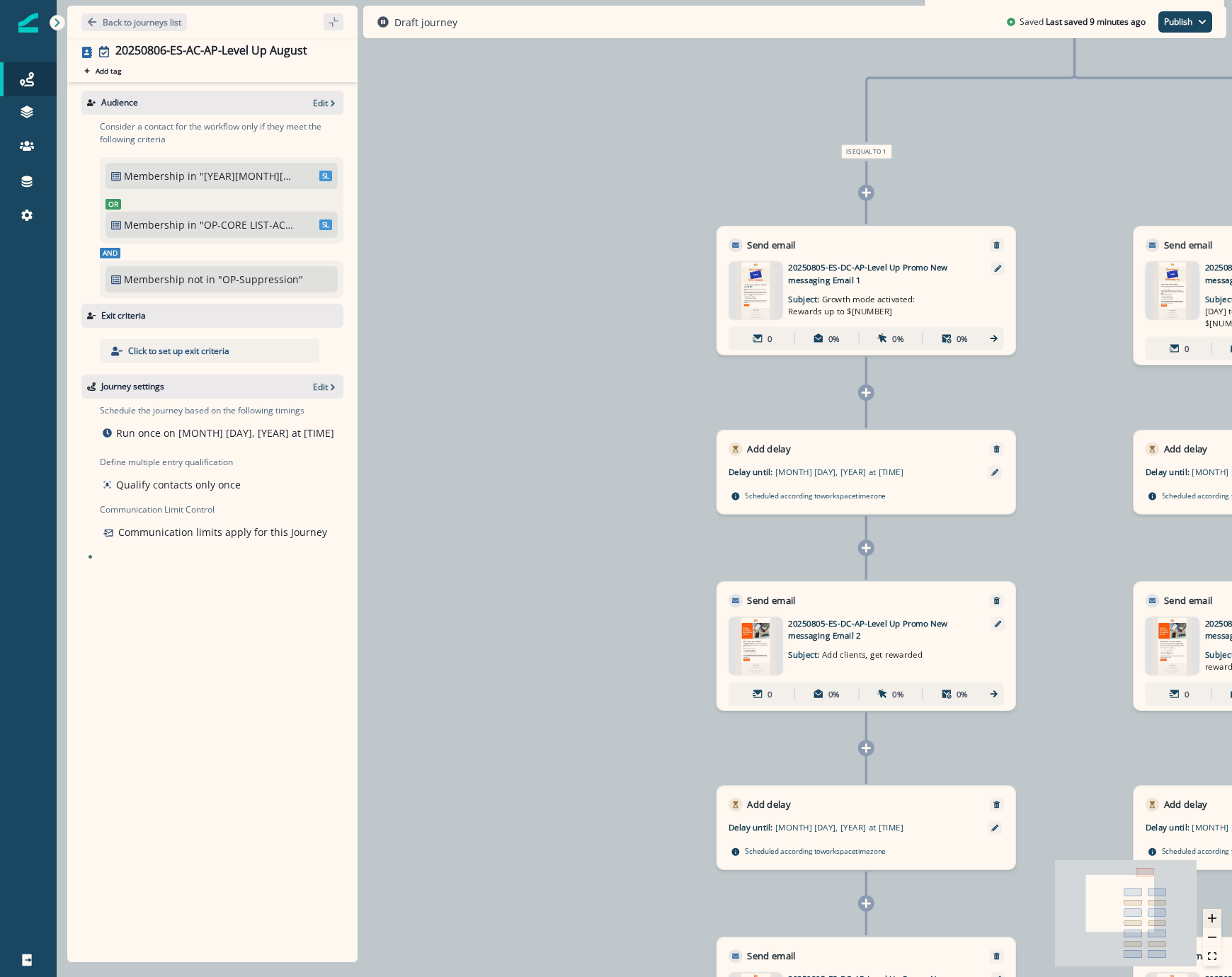 click at bounding box center (1212, 918) 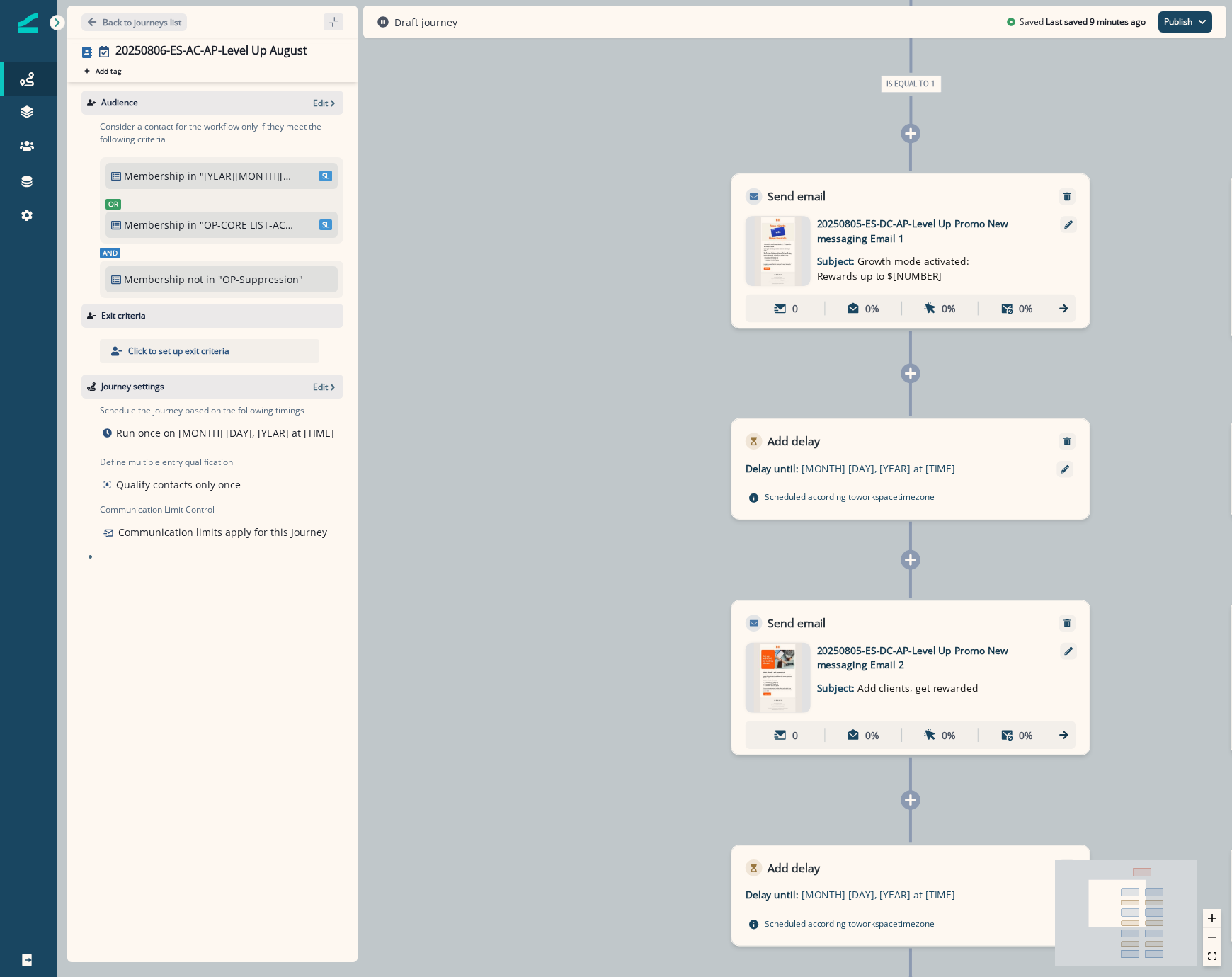 type 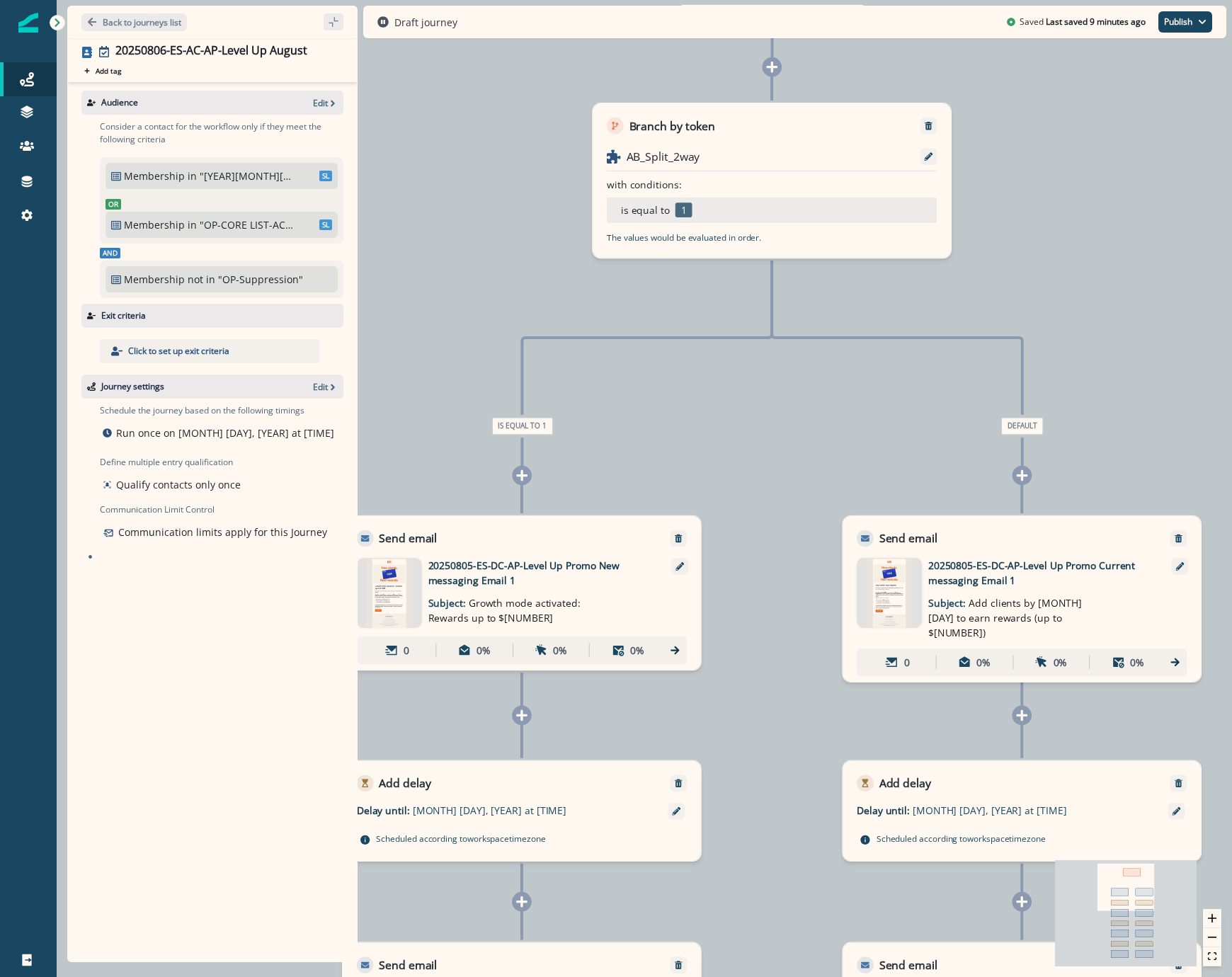 drag, startPoint x: 695, startPoint y: 199, endPoint x: 304, endPoint y: 542, distance: 520.125 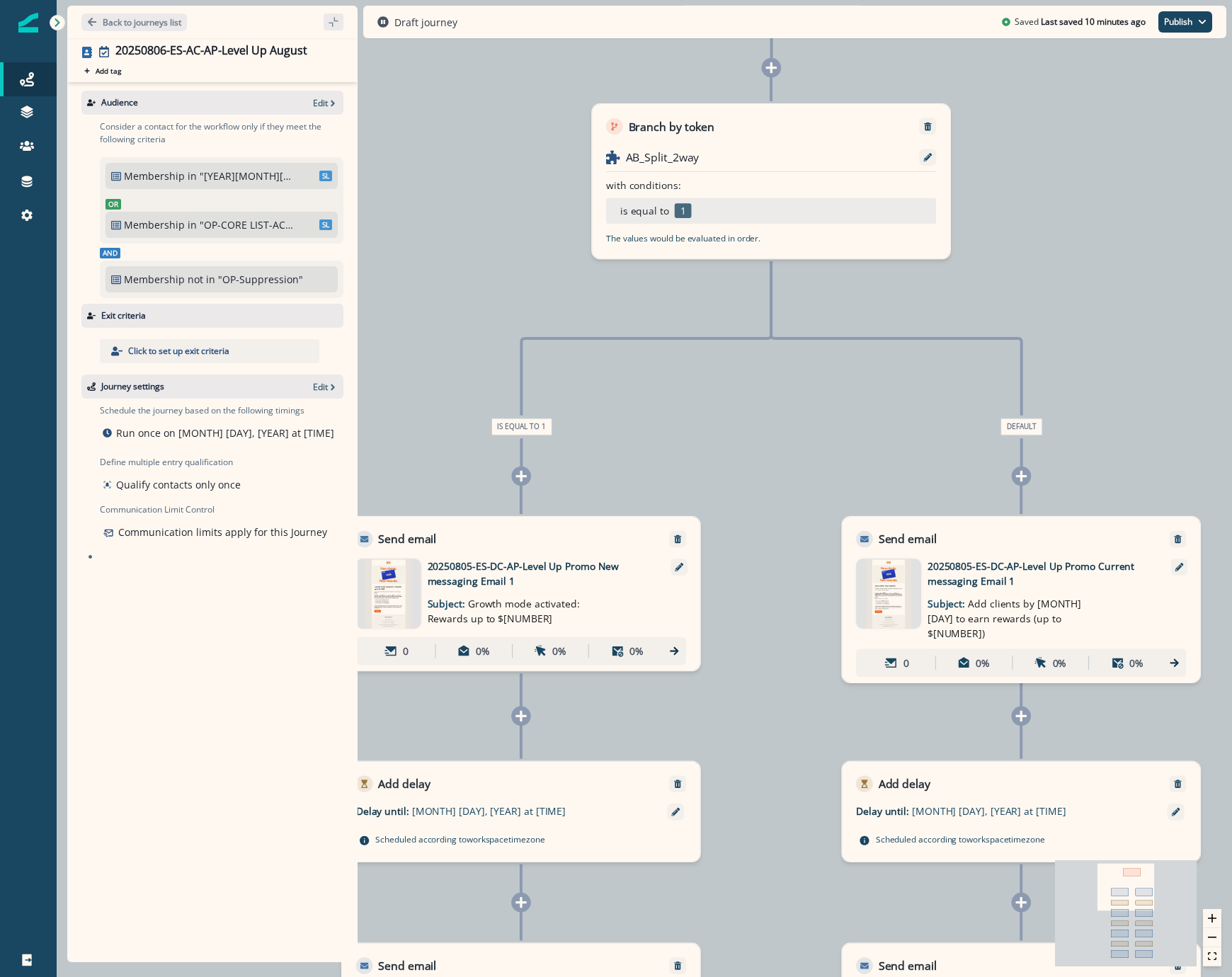 click on "[NUMBER] contact has entered the journey Branch by token AB_Split_2way with conditions: is equal to   1 The values would be evaluated in order. is equal to  1 Send email Email asset changed, journey reports will be subject to change This asset has overrides for  [YEAR][MONTH][DAY]-ES-DC-AP-Level Up Promo New messaging Email 1 Subject:   Growth mode activated: Rewards up to $[NUMBER] 0 0% 0% 0% Add delay Delay until:  [MONTH] [DAY], [YEAR]  at [TIME] Delay details incomplete Scheduled according to  workspace  timezone Send email Email asset changed, journey reports will be subject to change This asset has overrides for  [YEAR][MONTH][DAY]-ES-DC-AP-Level Up Promo New messaging Email 2 Subject:   Add clients, get rewarded 0 0% 0% 0% Add delay Delay until:  [MONTH] [DAY], [YEAR]  at [TIME] Delay details incomplete Scheduled according to  workspace  timezone Send email Email asset changed, journey reports will be subject to change This asset has overrides for  [YEAR][MONTH][DAY]-ES-DC-AP-Level Up Promo New messaging Email 3 Subject:   Add. Earn. Repeat. 0 0% 0% 0%   0" at bounding box center (644, 488) 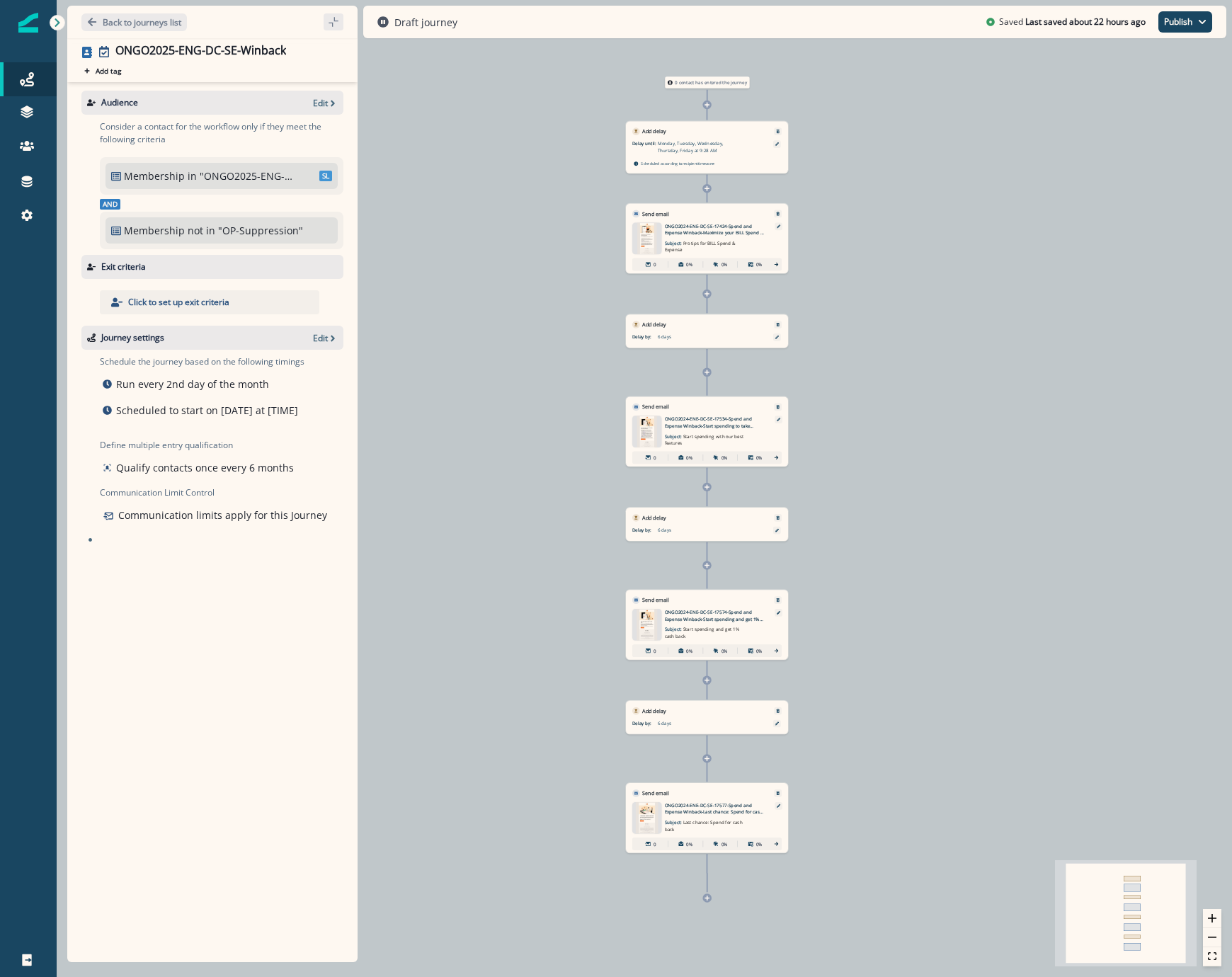 scroll, scrollTop: 0, scrollLeft: 0, axis: both 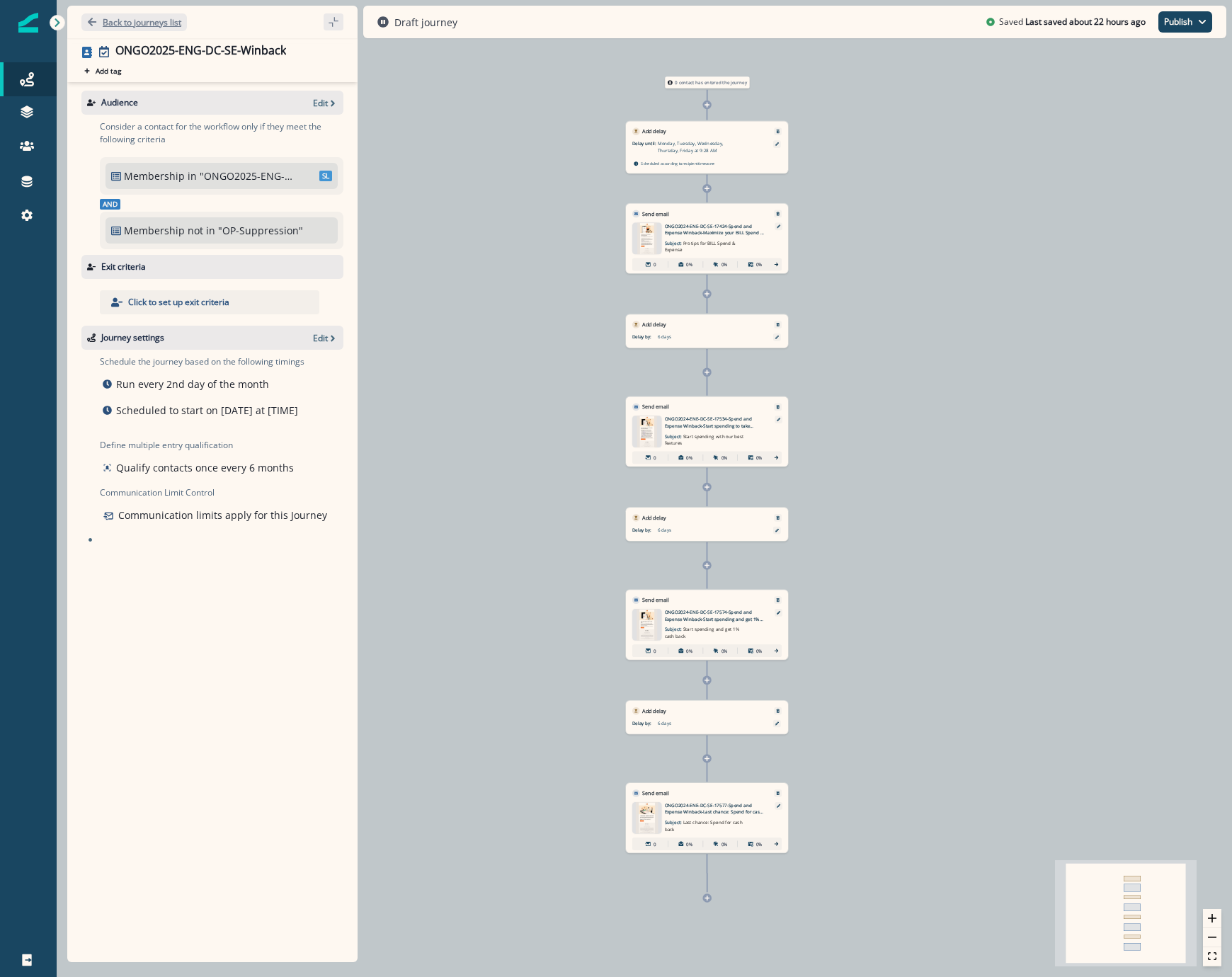 click on "Back to journeys list" at bounding box center (142, 22) 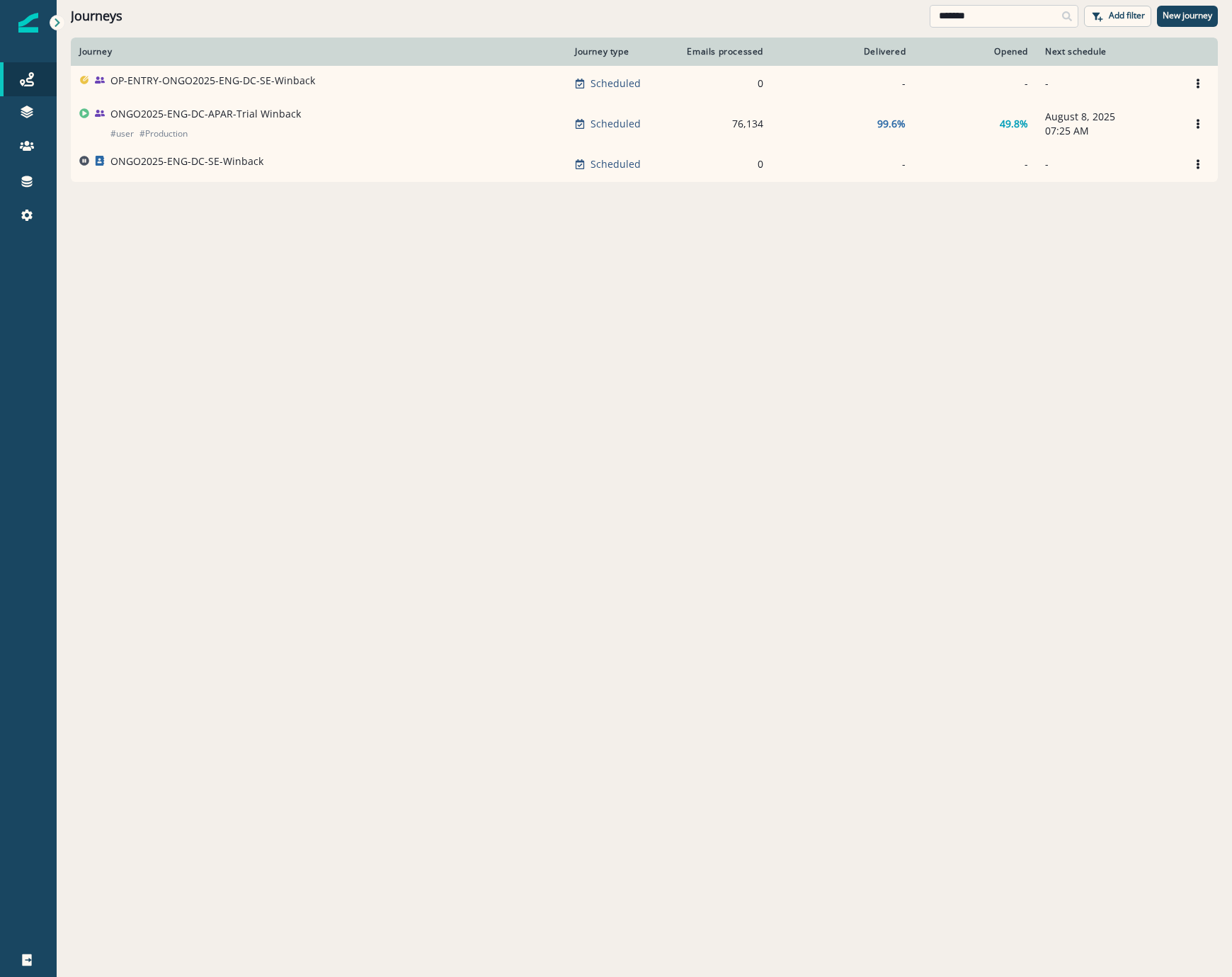 click on "*******" at bounding box center [1004, 16] 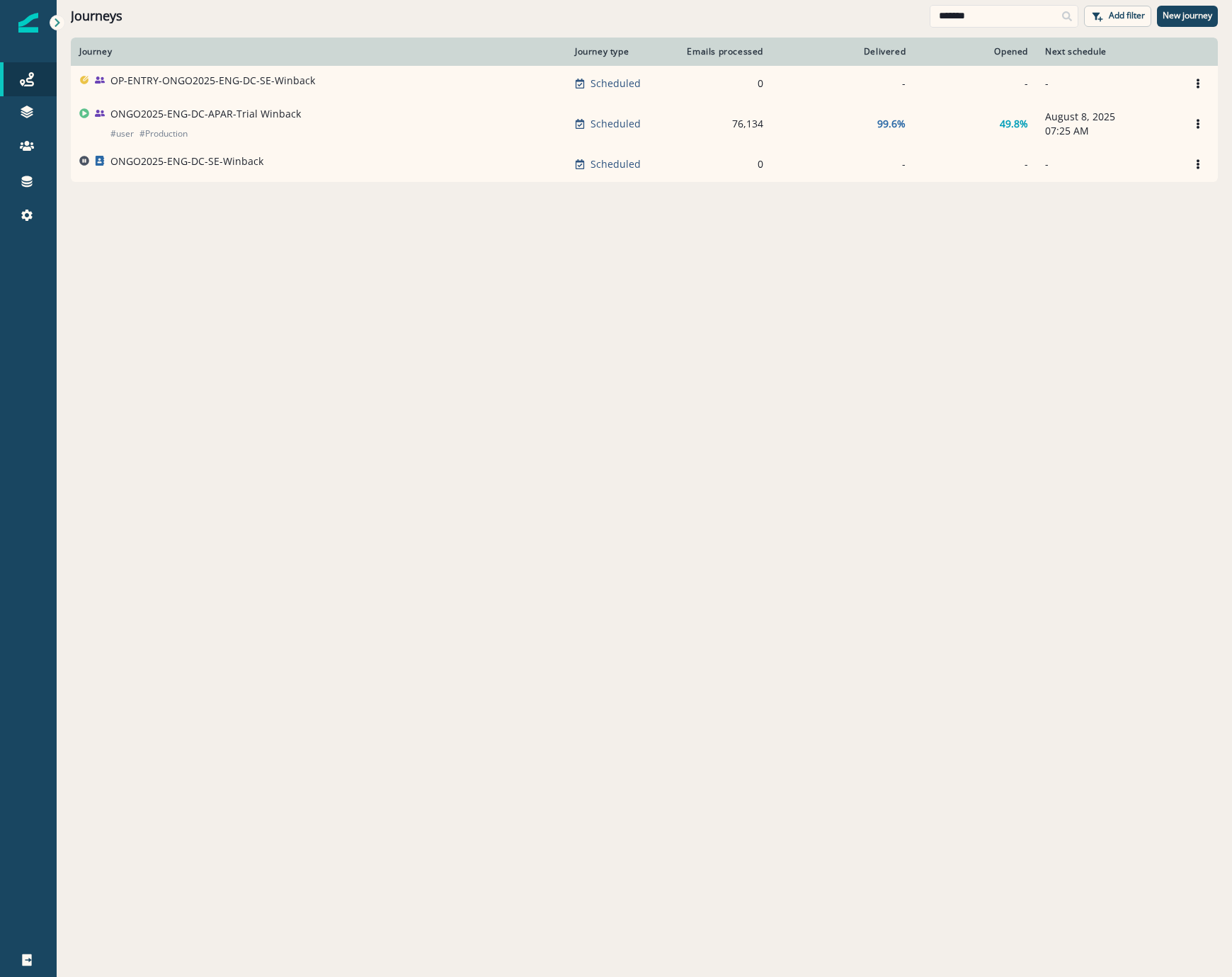 drag, startPoint x: 1010, startPoint y: 16, endPoint x: 452, endPoint y: -44, distance: 561.21654 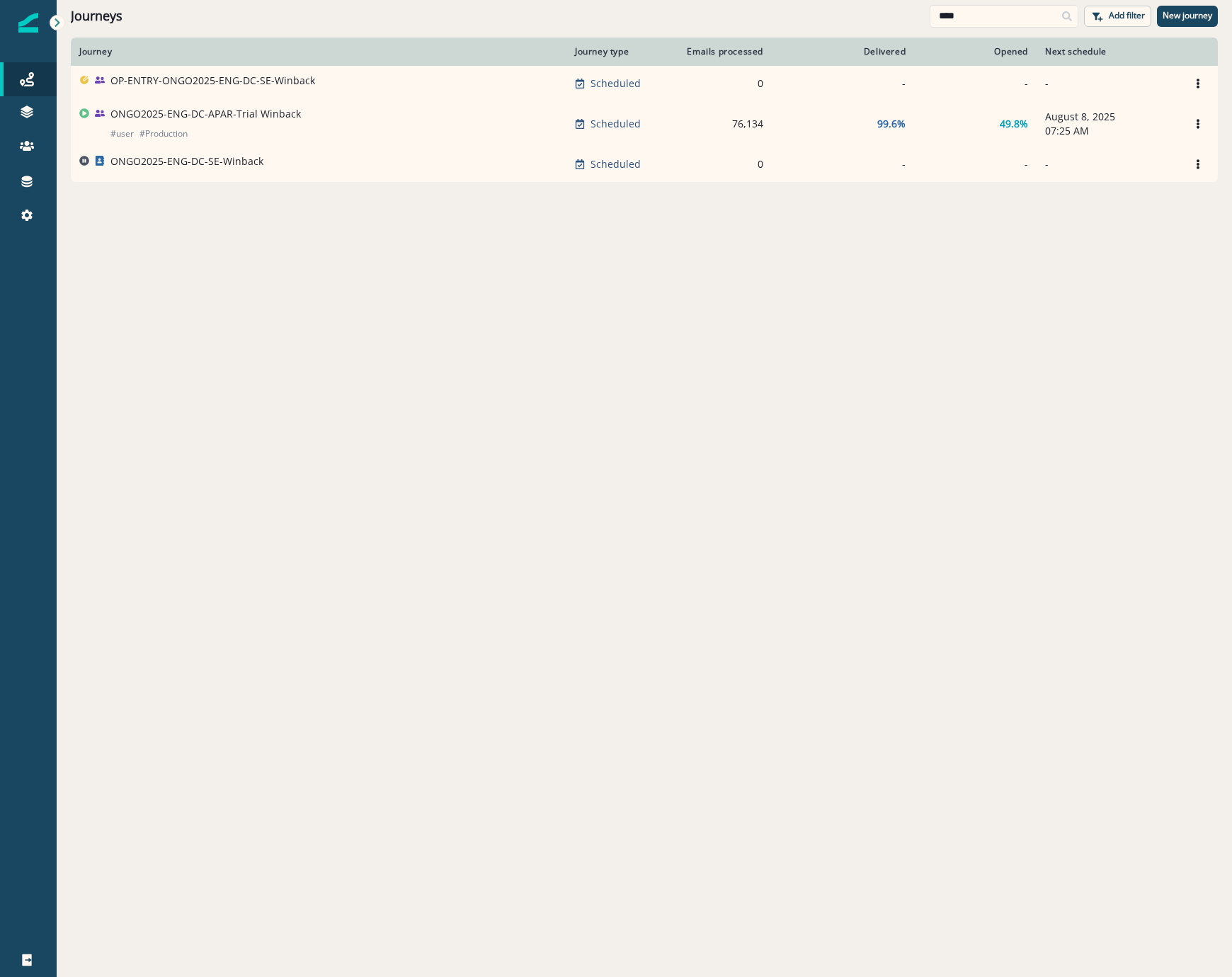 type on "****" 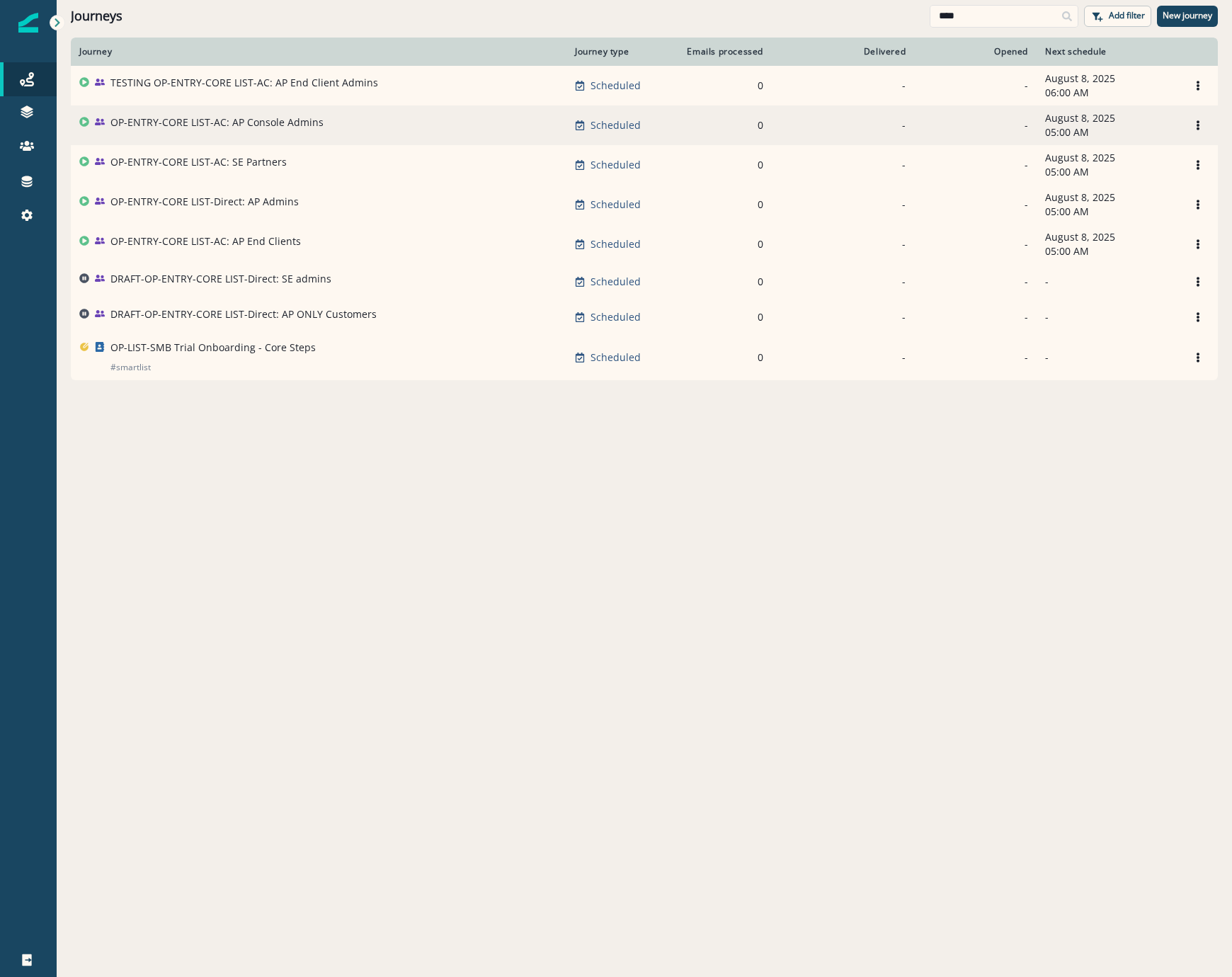 click on "OP-ENTRY-CORE LIST-AC: AP Console Admins" at bounding box center (217, 122) 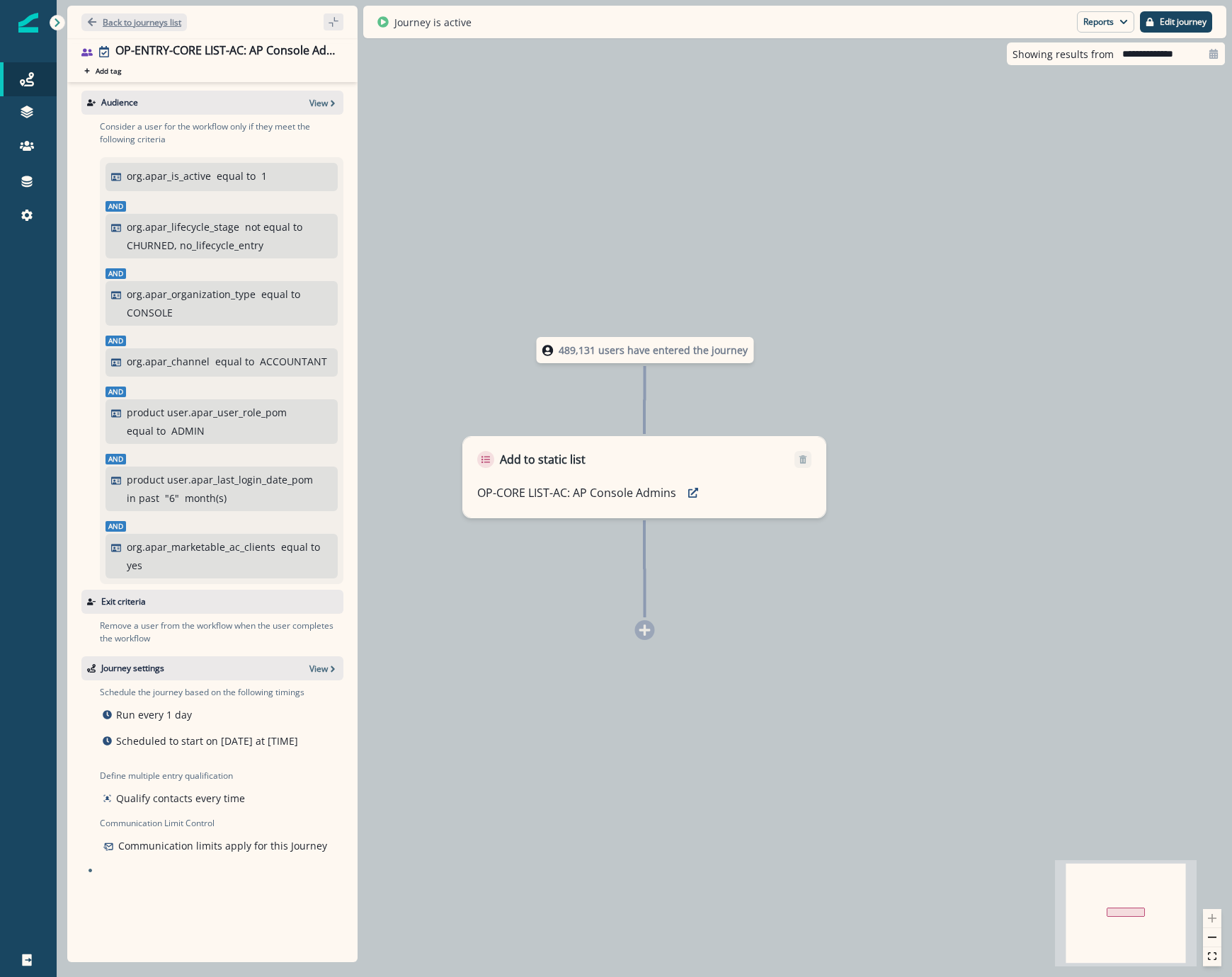 click on "Back to journeys list" at bounding box center [142, 22] 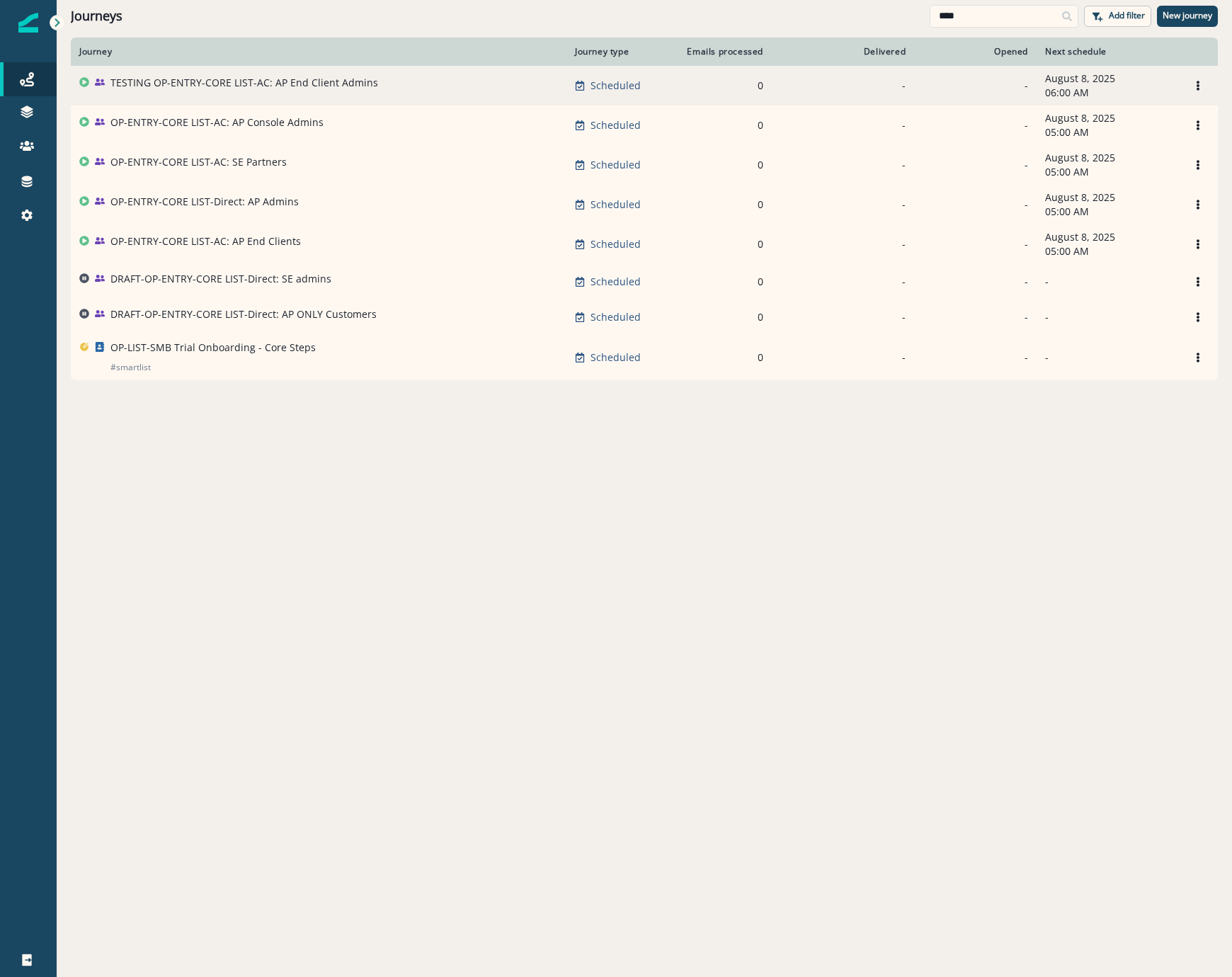 click on "TESTING OP-ENTRY-CORE LIST-AC: AP End Client Admins" at bounding box center [244, 83] 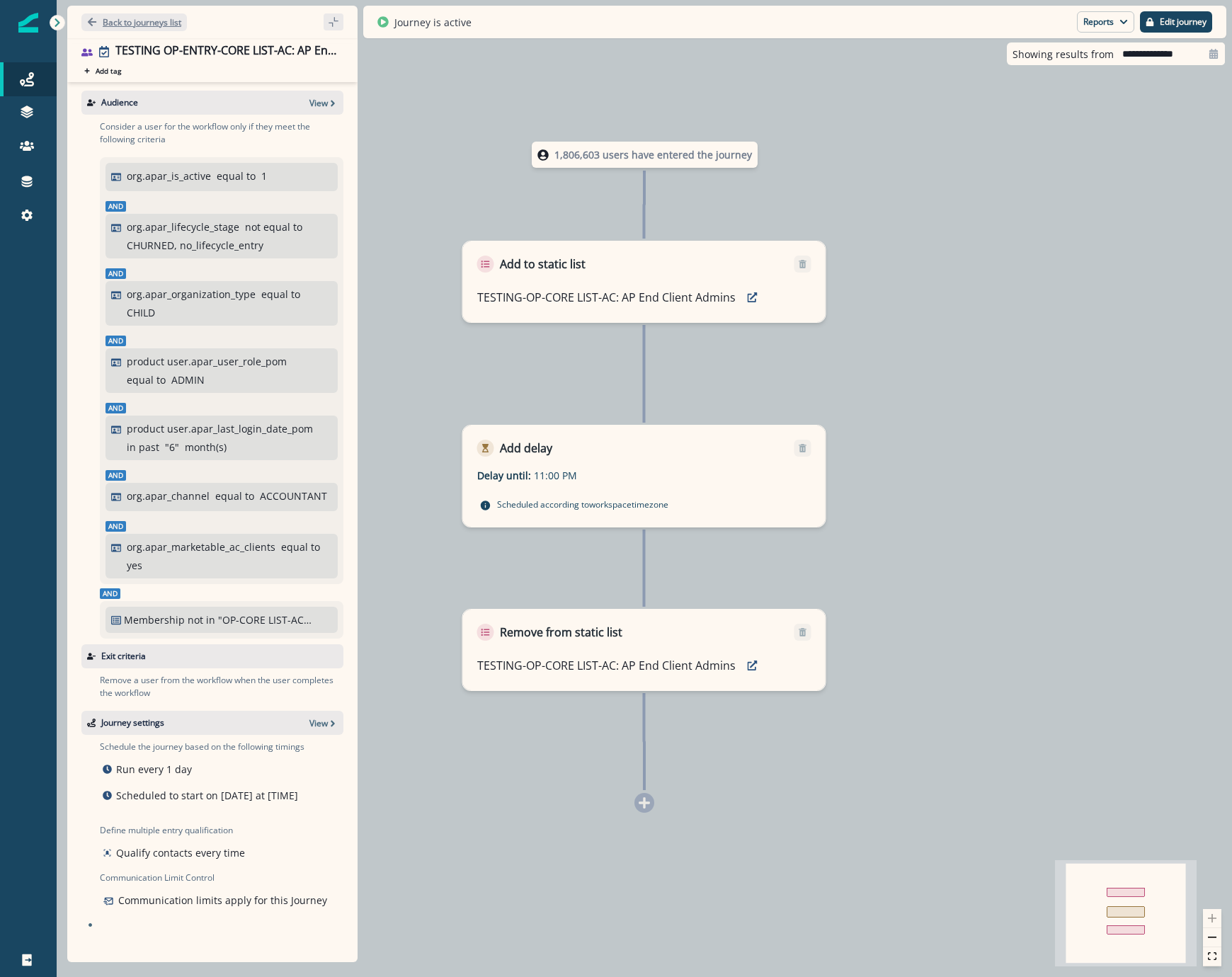 click on "Back to journeys list" at bounding box center (134, 22) 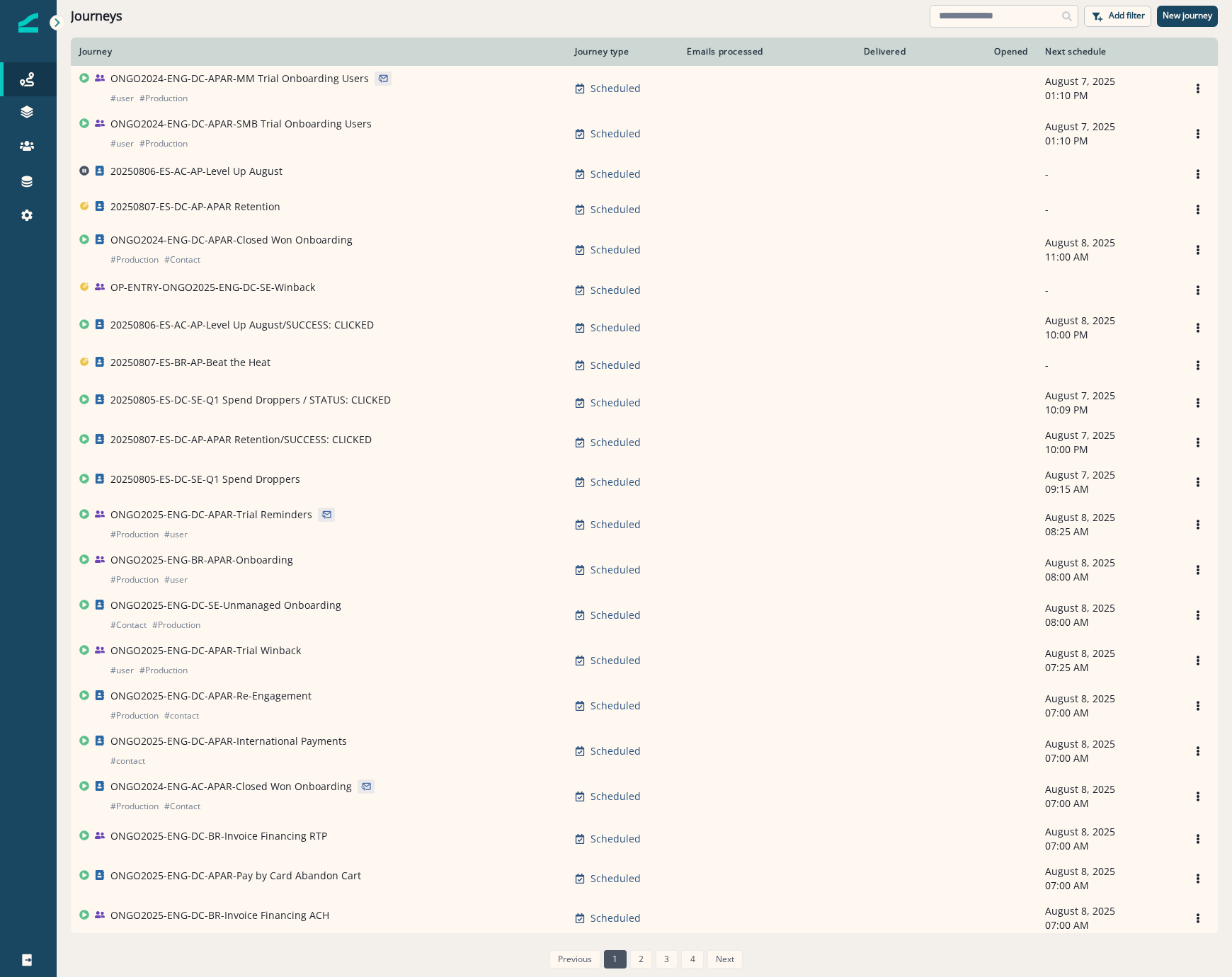 click at bounding box center (1004, 16) 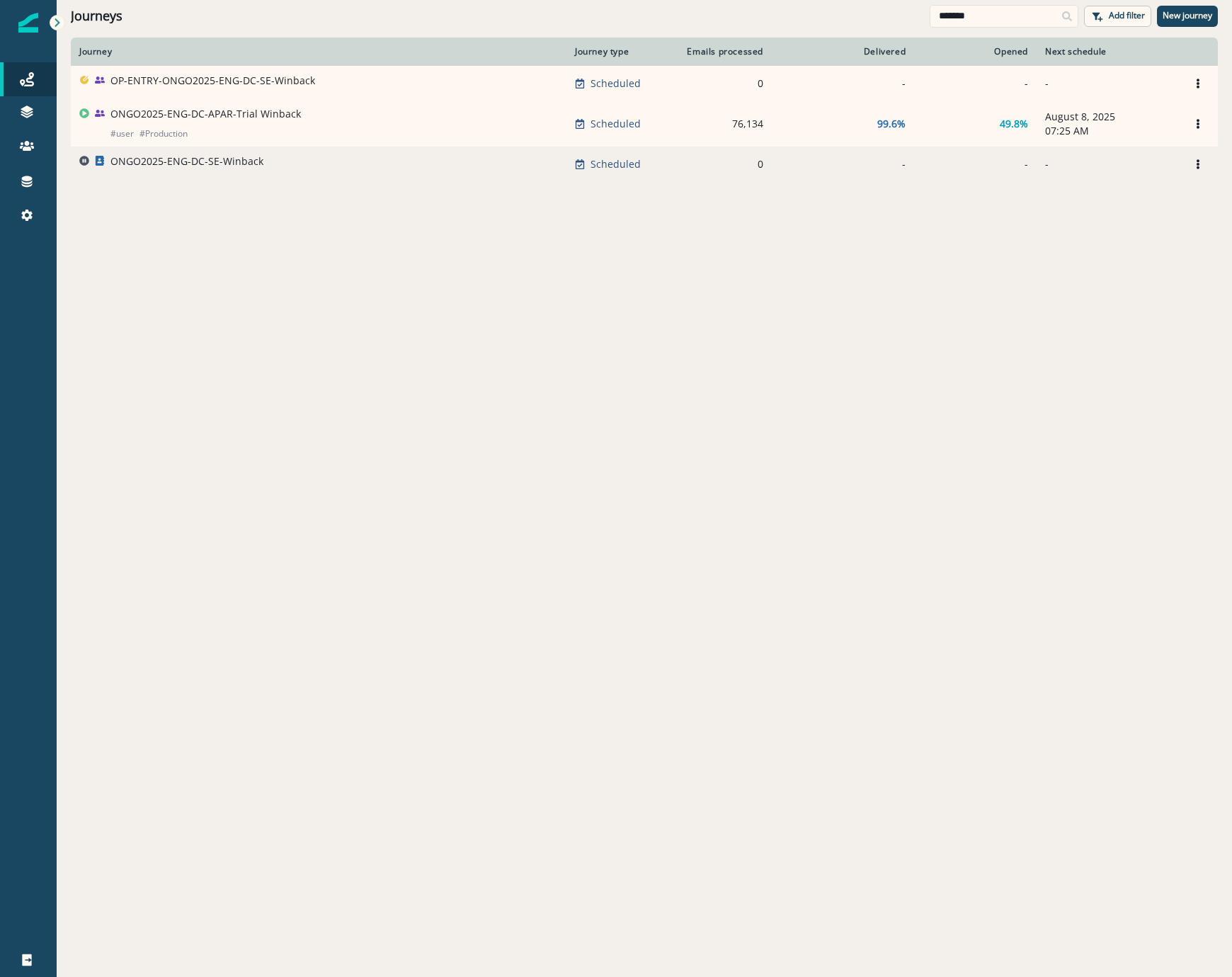 type on "*******" 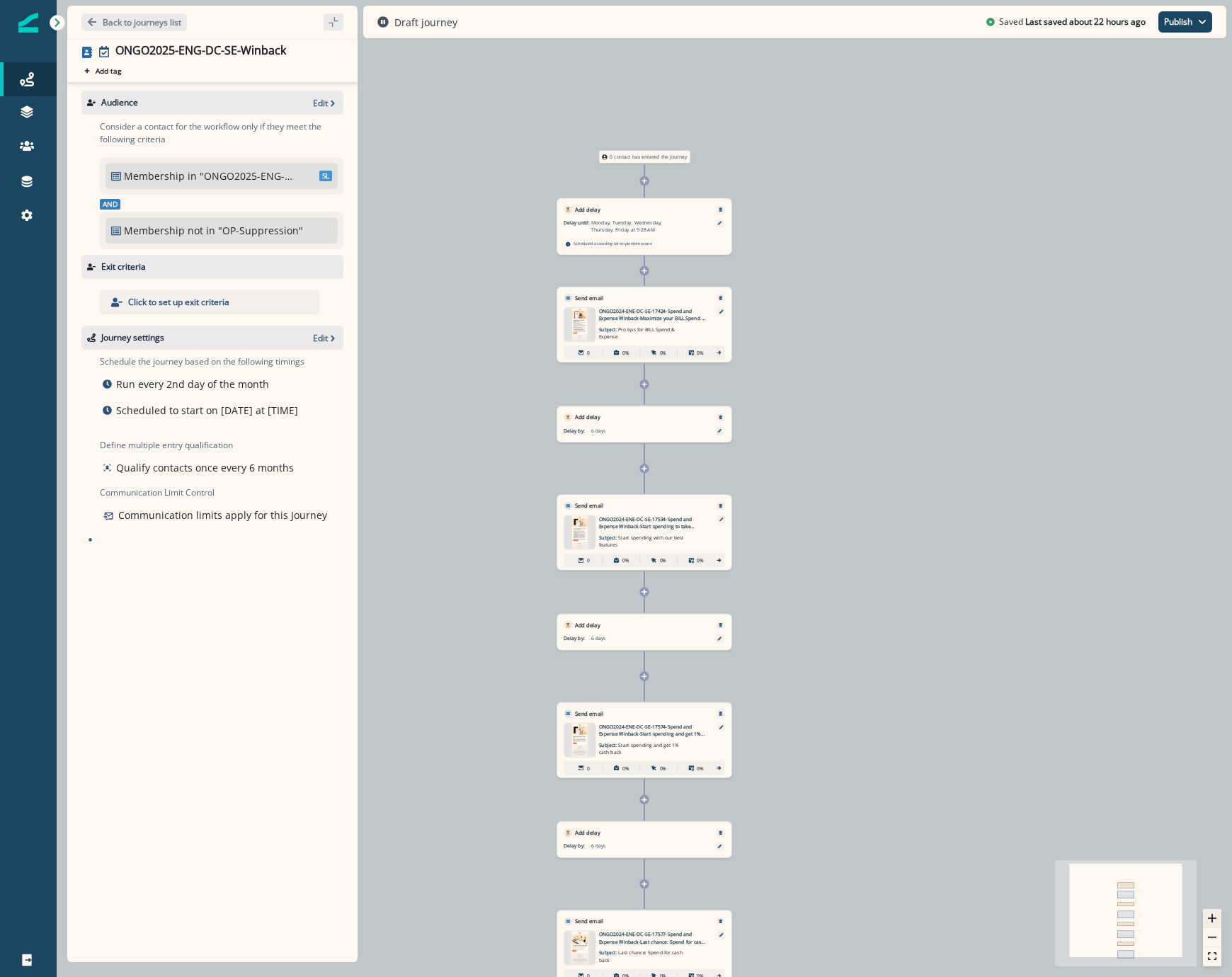 click at bounding box center (1212, 918) 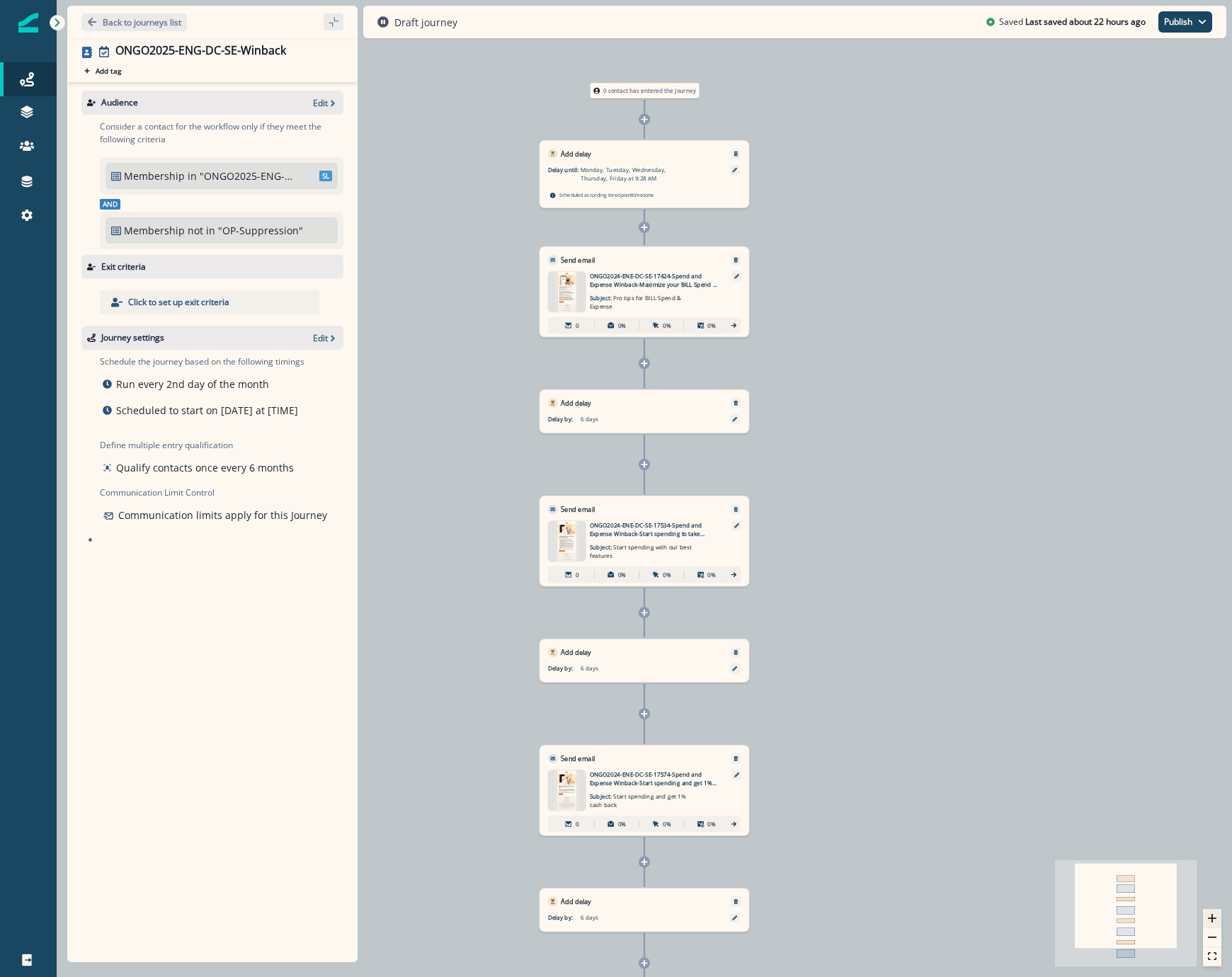 click at bounding box center (1212, 918) 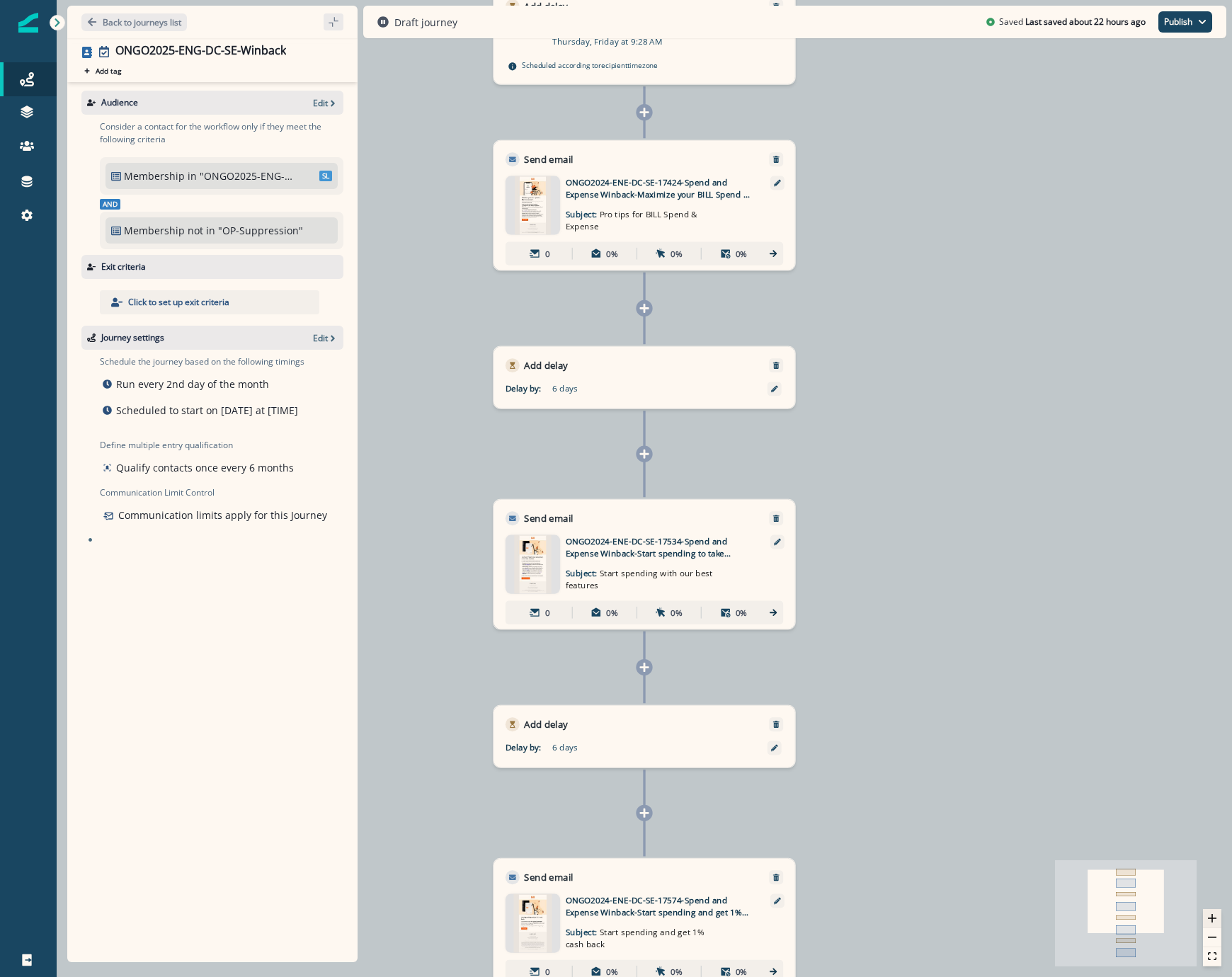 click at bounding box center [1212, 918] 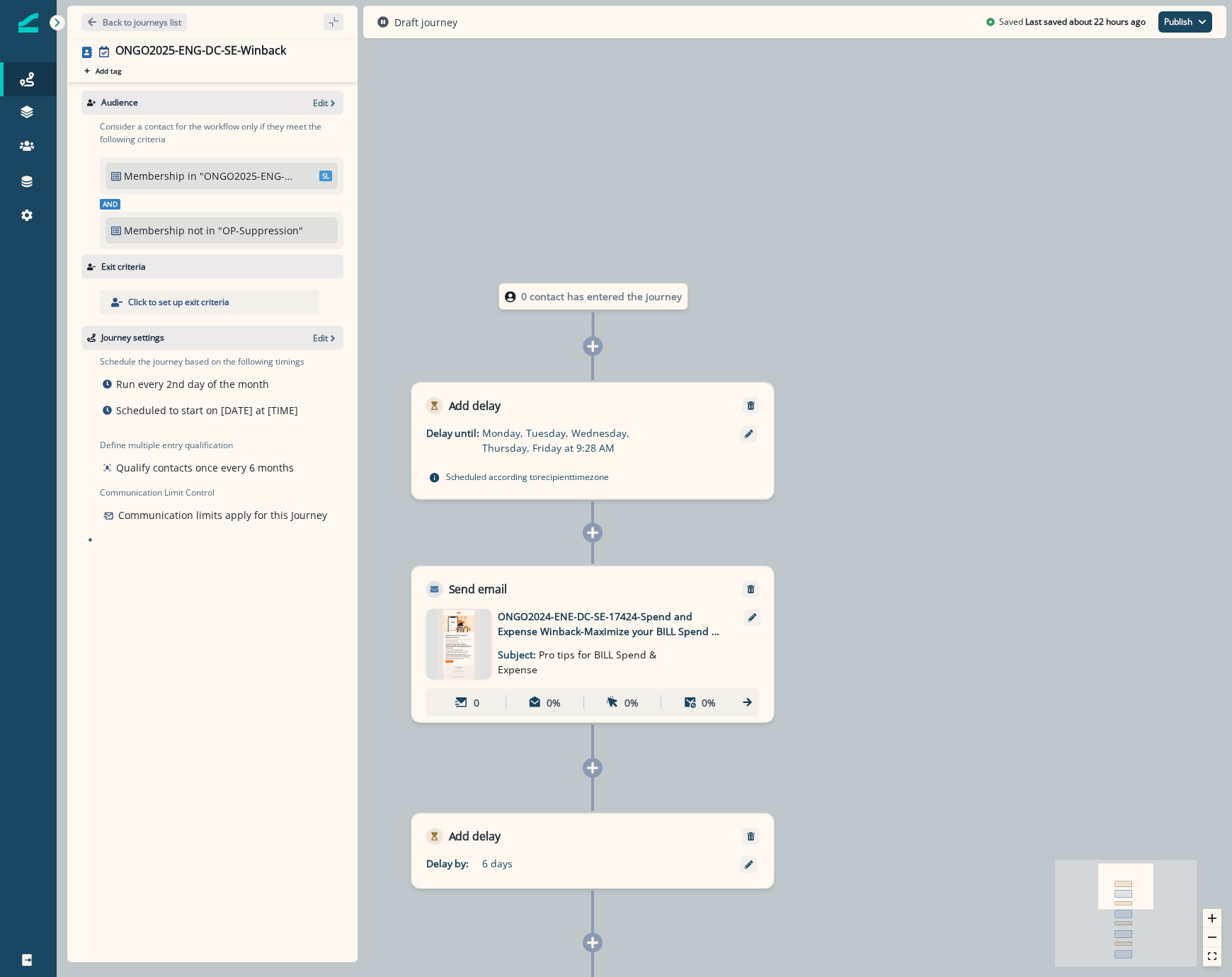 drag, startPoint x: 1161, startPoint y: 420, endPoint x: 1114, endPoint y: 924, distance: 506.18672 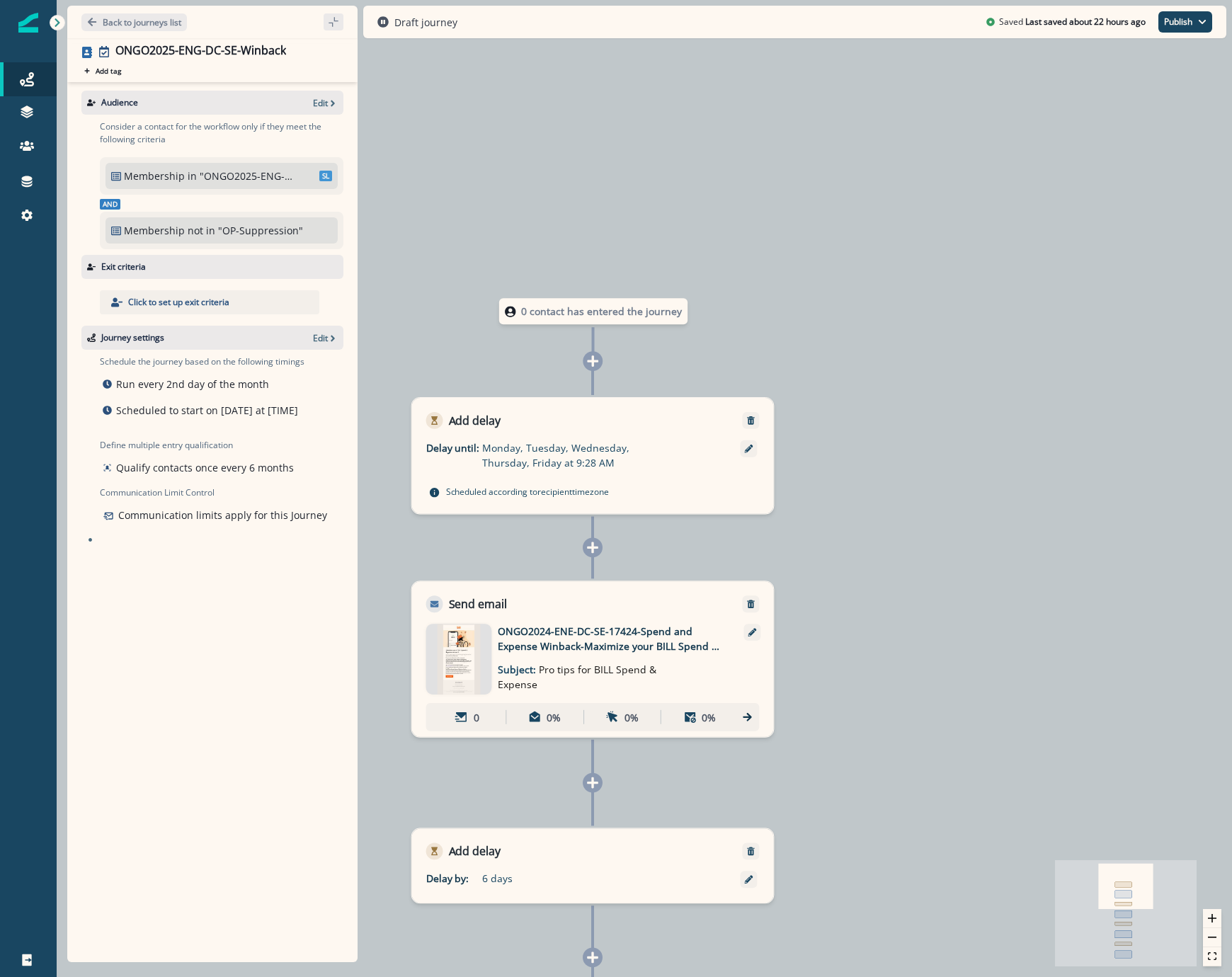 click on "Audience Edit Consider a contact for the workflow only if they meet the following criteria Membership in "ONGO2025-ENG-DC-SE-Winback" SL And Membership not in "OP-Suppression" DL Exit criteria Click to set up exit criteria Journey settings Edit Schedule the journey based on the following timings Run every 2nd day of the month Scheduled to start on August 7, 2025 at 08:00 AM Define multiple entry qualification Qualify contacts once every 6 months Communication Limit Control Communication limits apply for this Journey" at bounding box center (212, 519) 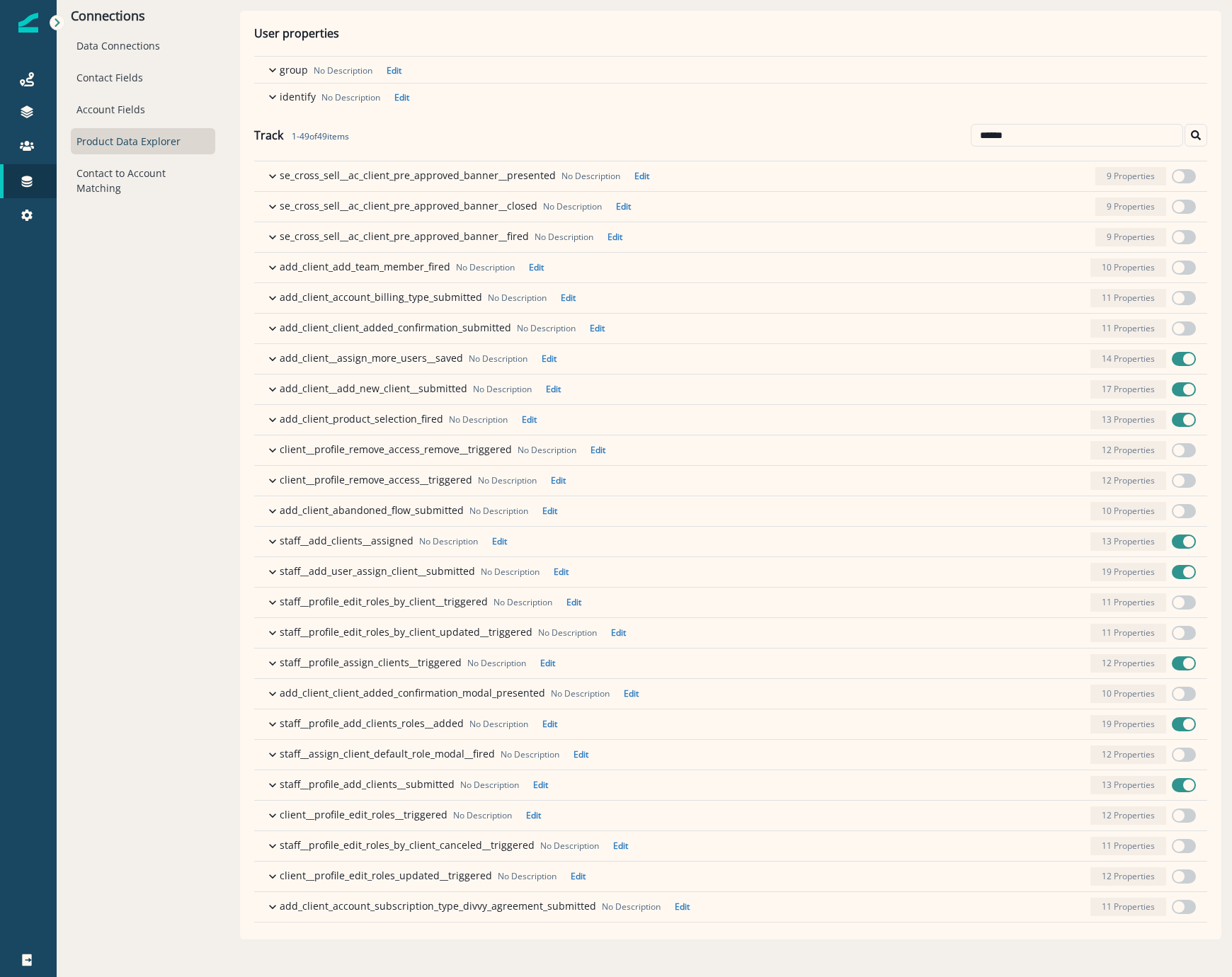scroll, scrollTop: 0, scrollLeft: 0, axis: both 